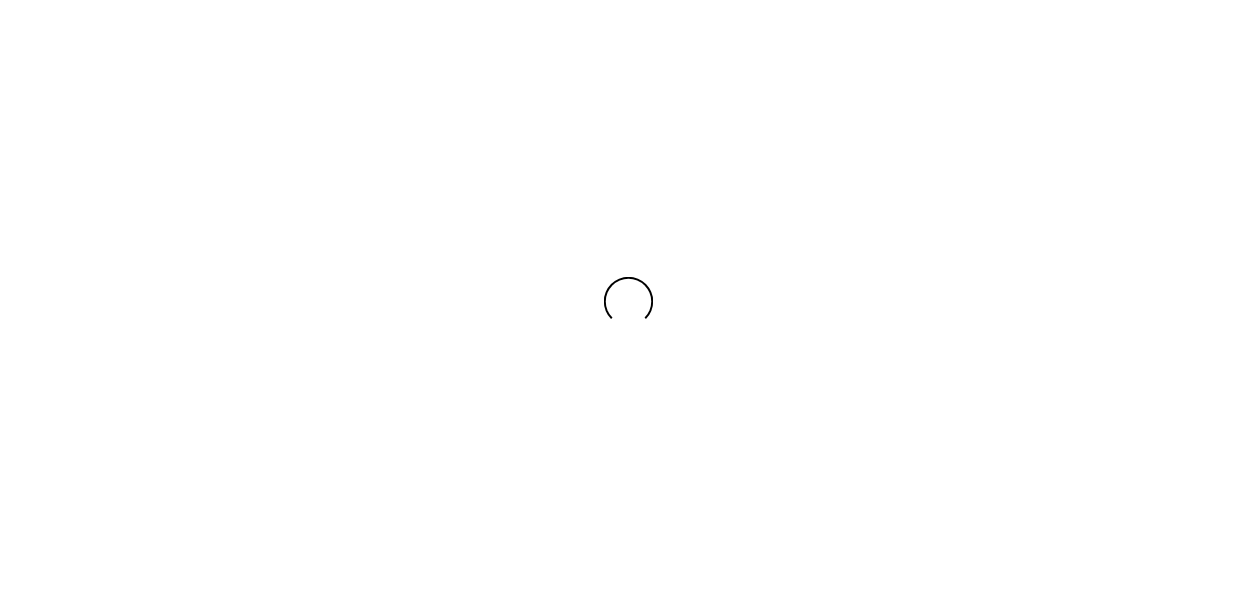 scroll, scrollTop: 0, scrollLeft: 0, axis: both 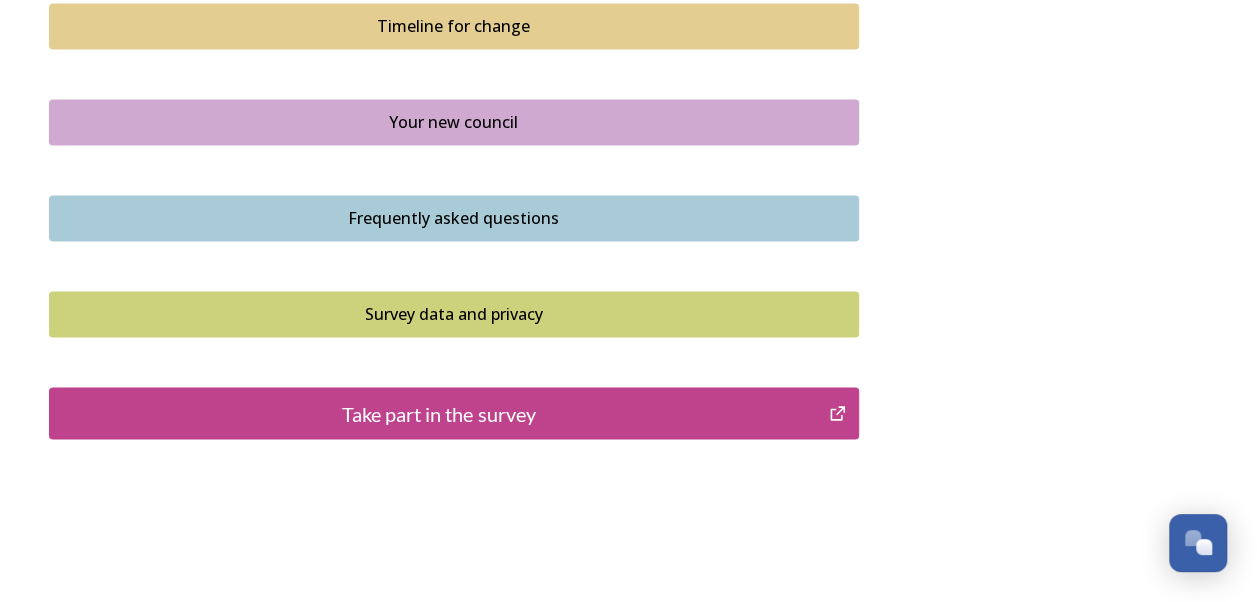 click 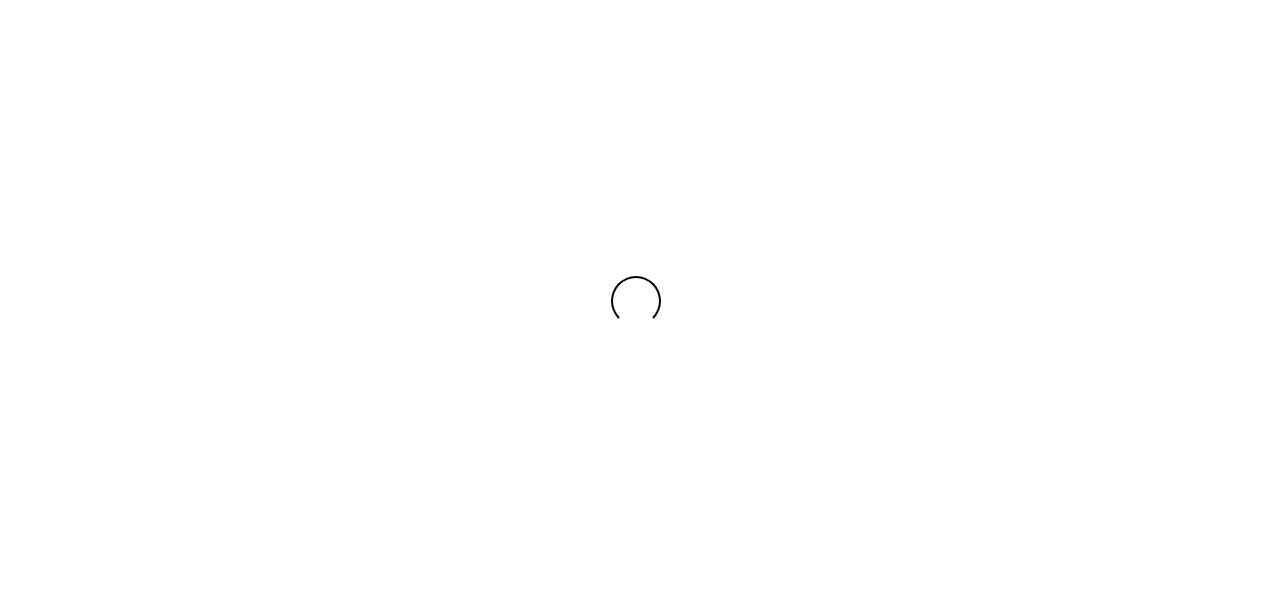 scroll, scrollTop: 0, scrollLeft: 0, axis: both 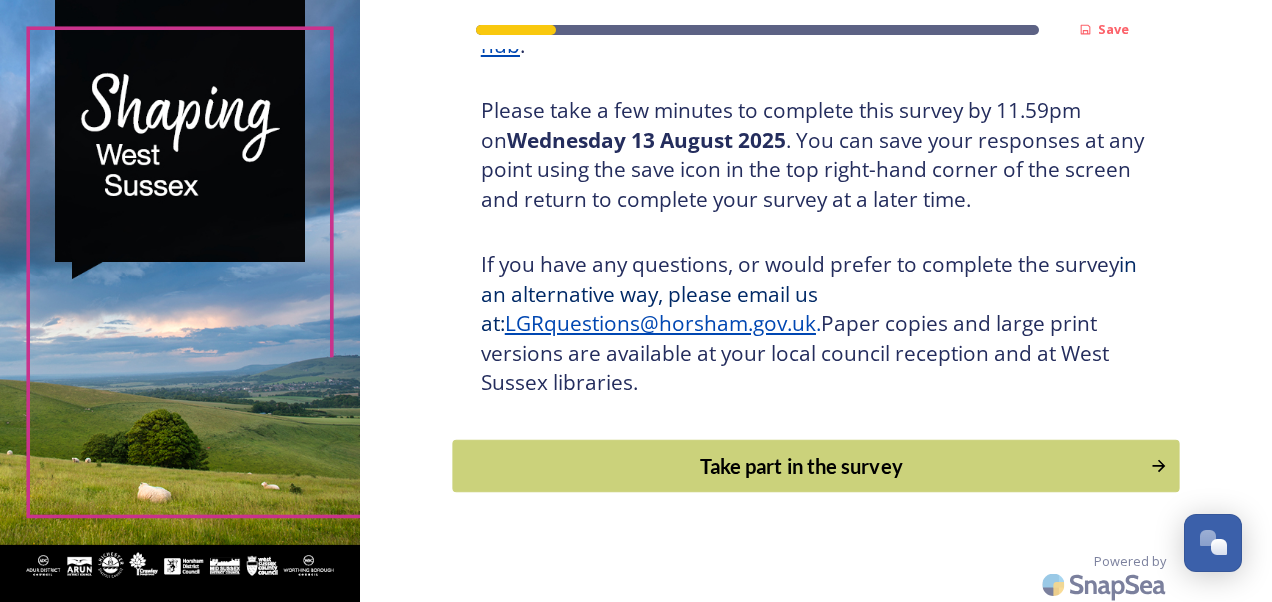 click on "Take part in the survey" at bounding box center [801, 466] 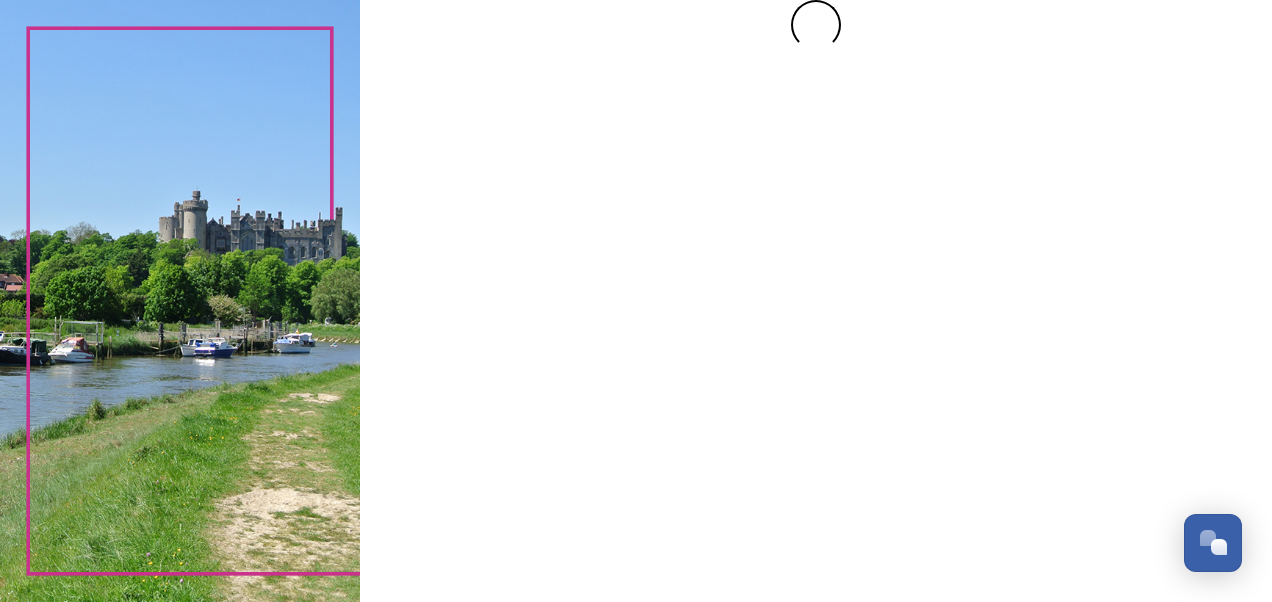 scroll, scrollTop: 0, scrollLeft: 0, axis: both 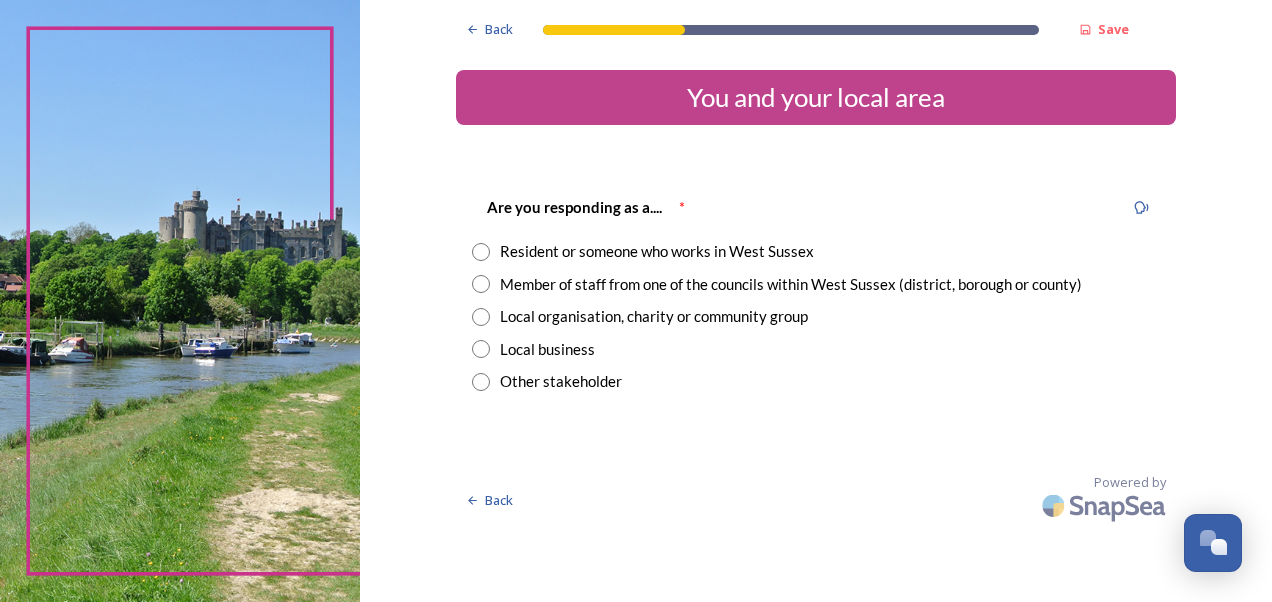 click at bounding box center (481, 284) 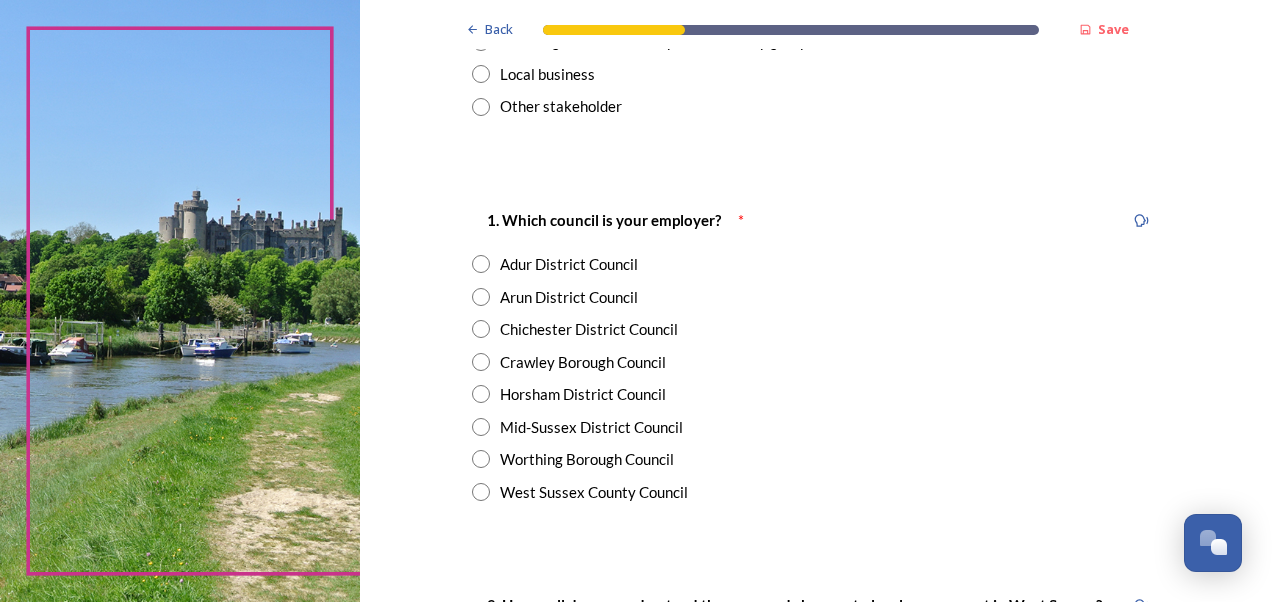 scroll, scrollTop: 277, scrollLeft: 0, axis: vertical 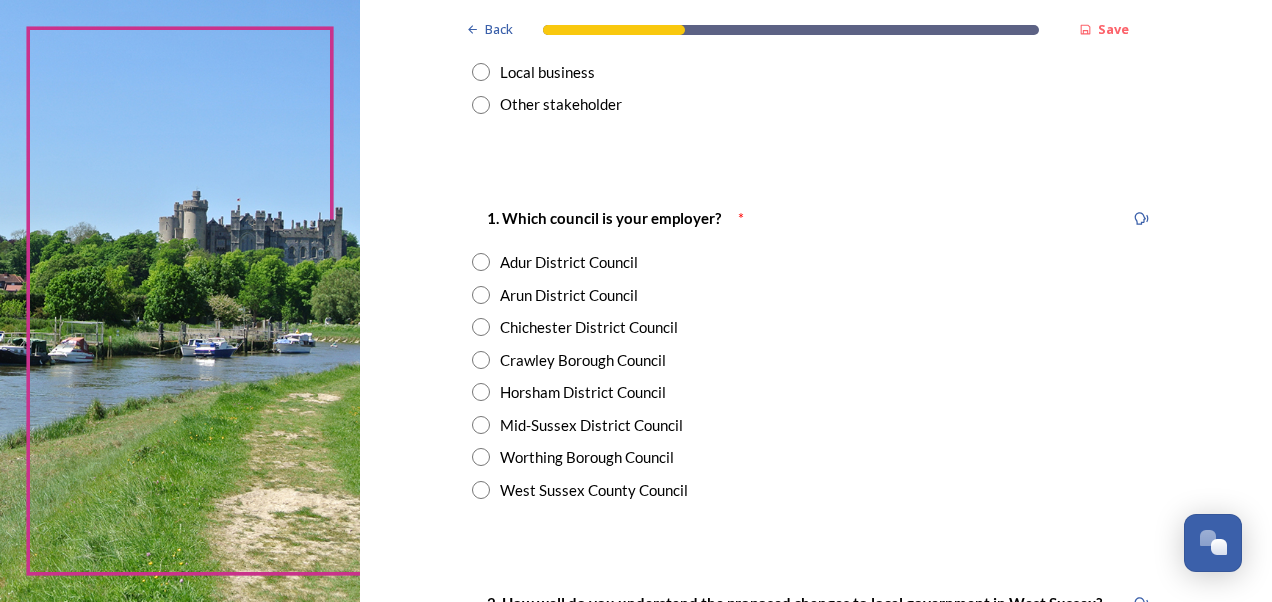 click at bounding box center (481, 490) 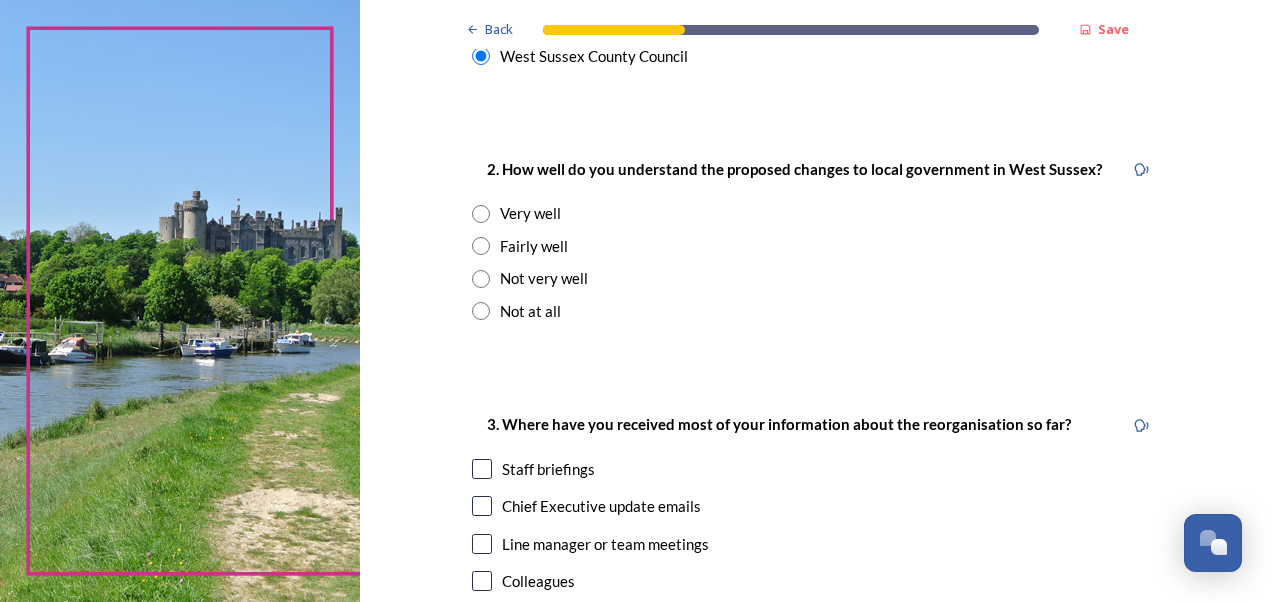 scroll, scrollTop: 720, scrollLeft: 0, axis: vertical 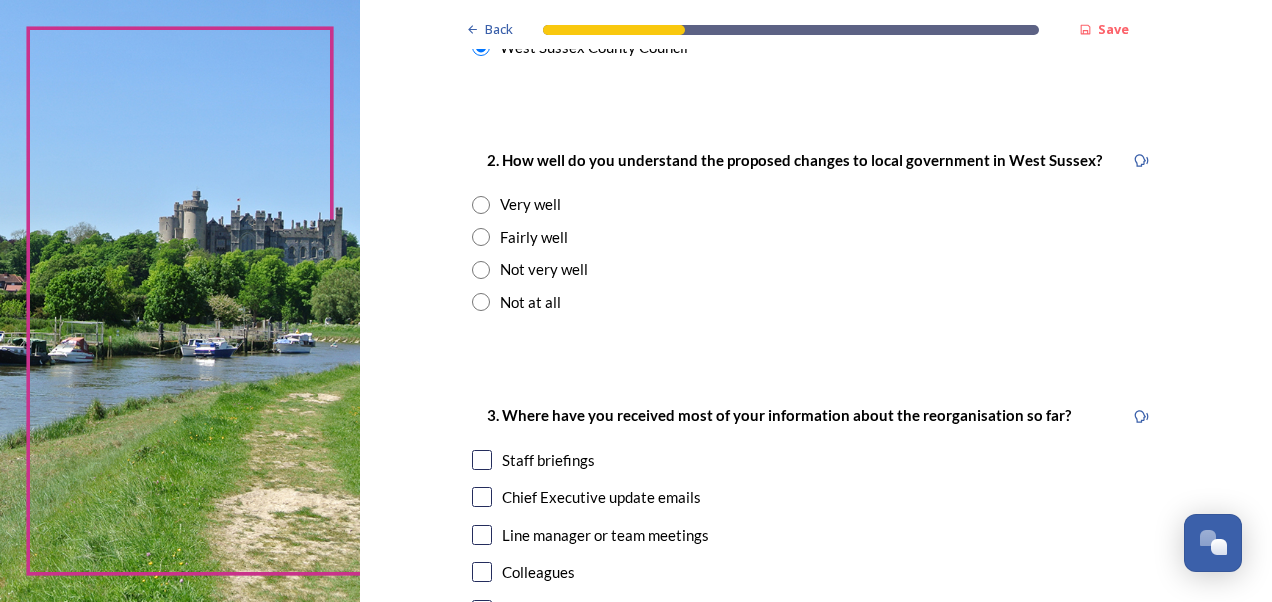 click at bounding box center [481, 270] 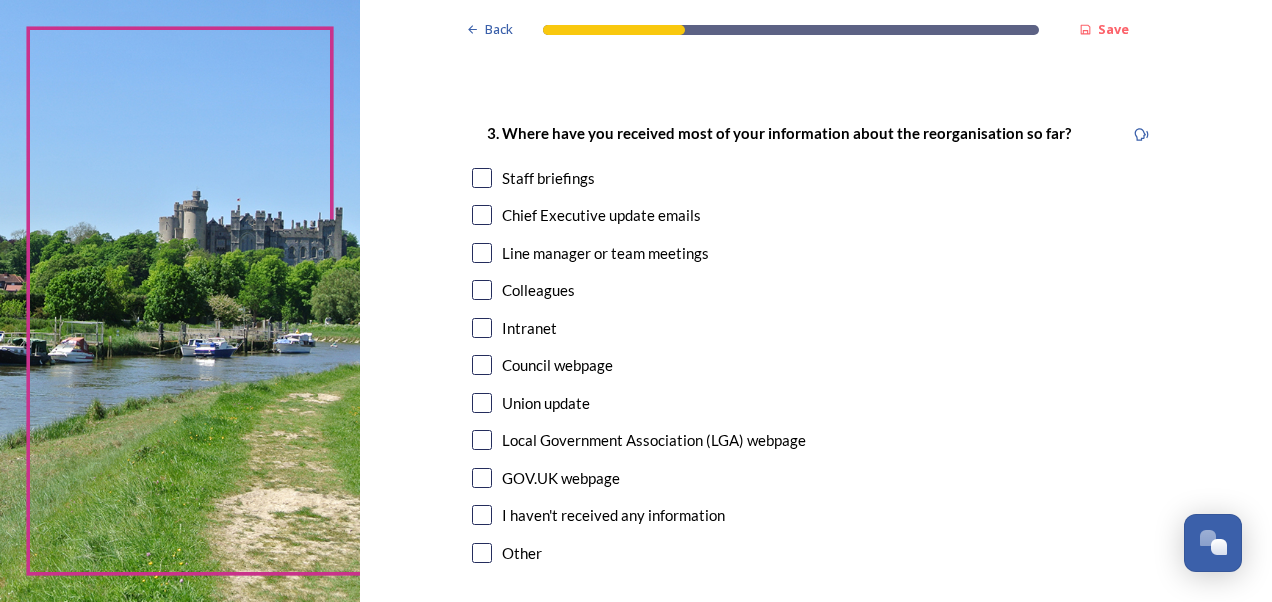 scroll, scrollTop: 1010, scrollLeft: 0, axis: vertical 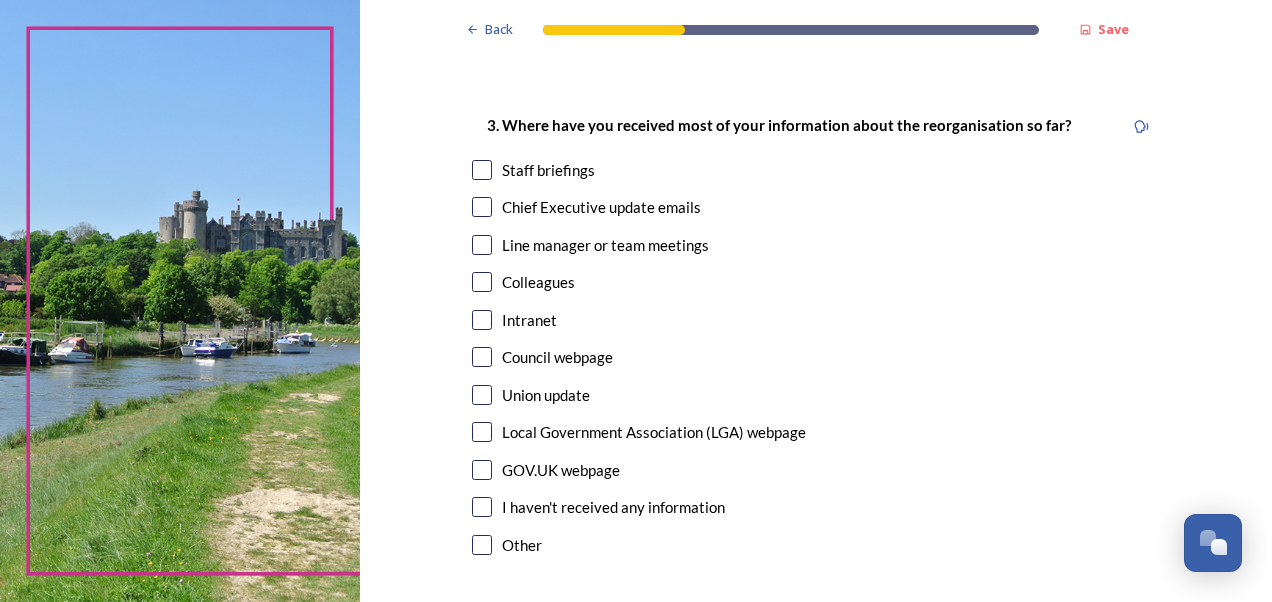 click at bounding box center (482, 170) 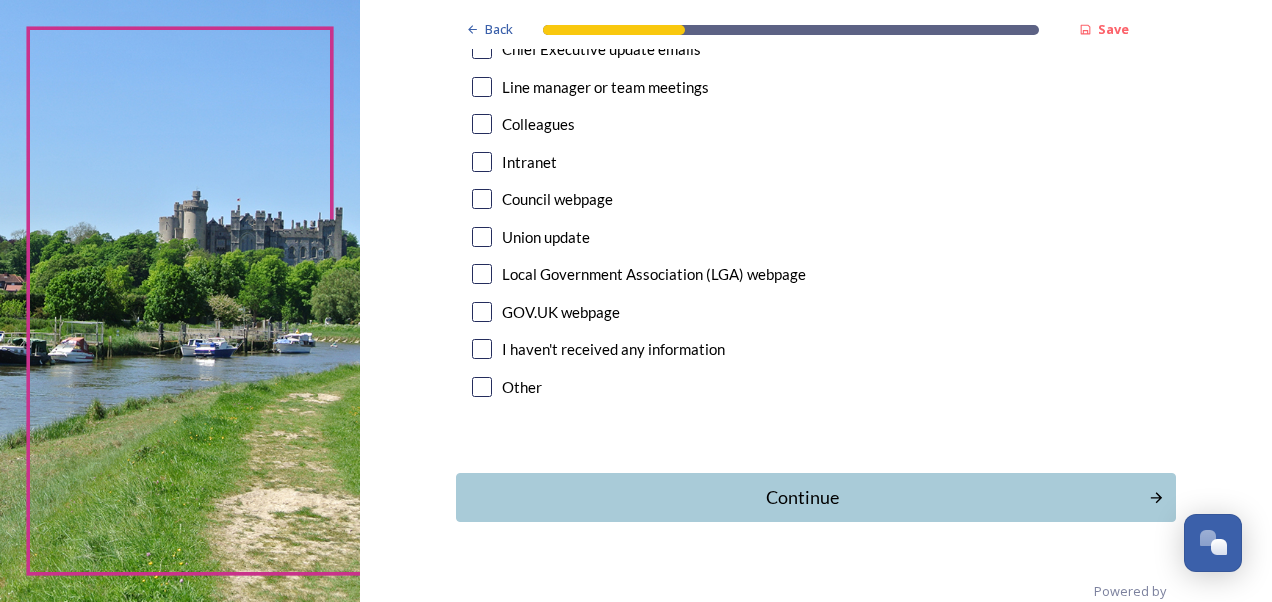 scroll, scrollTop: 1203, scrollLeft: 0, axis: vertical 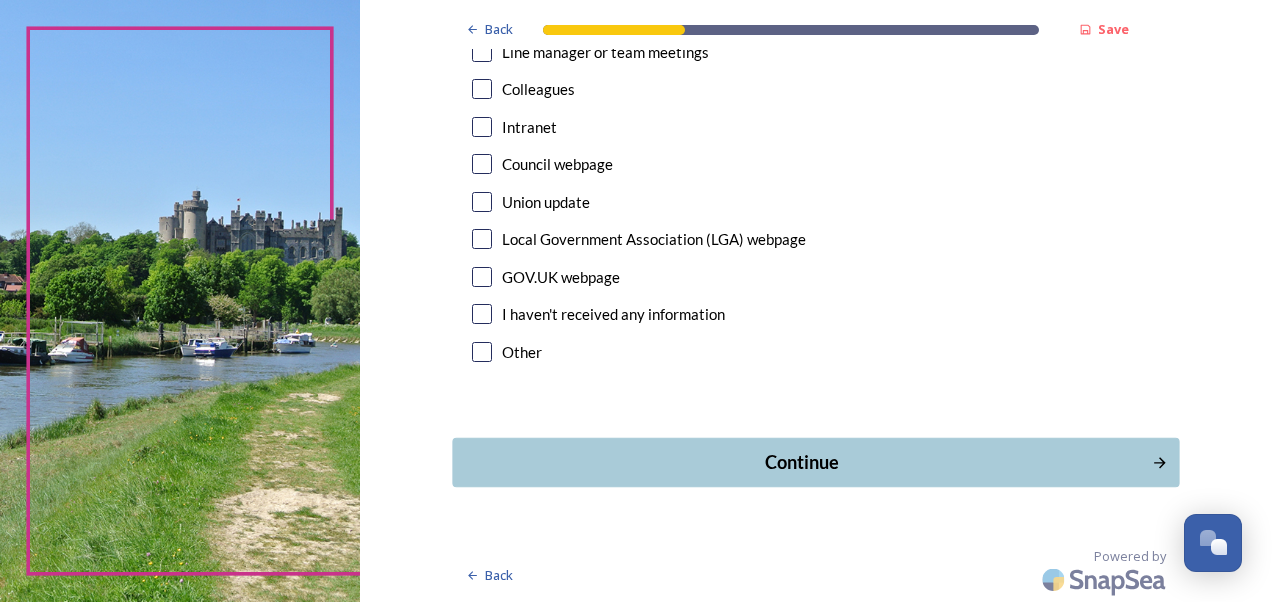 click on "Continue" at bounding box center [801, 462] 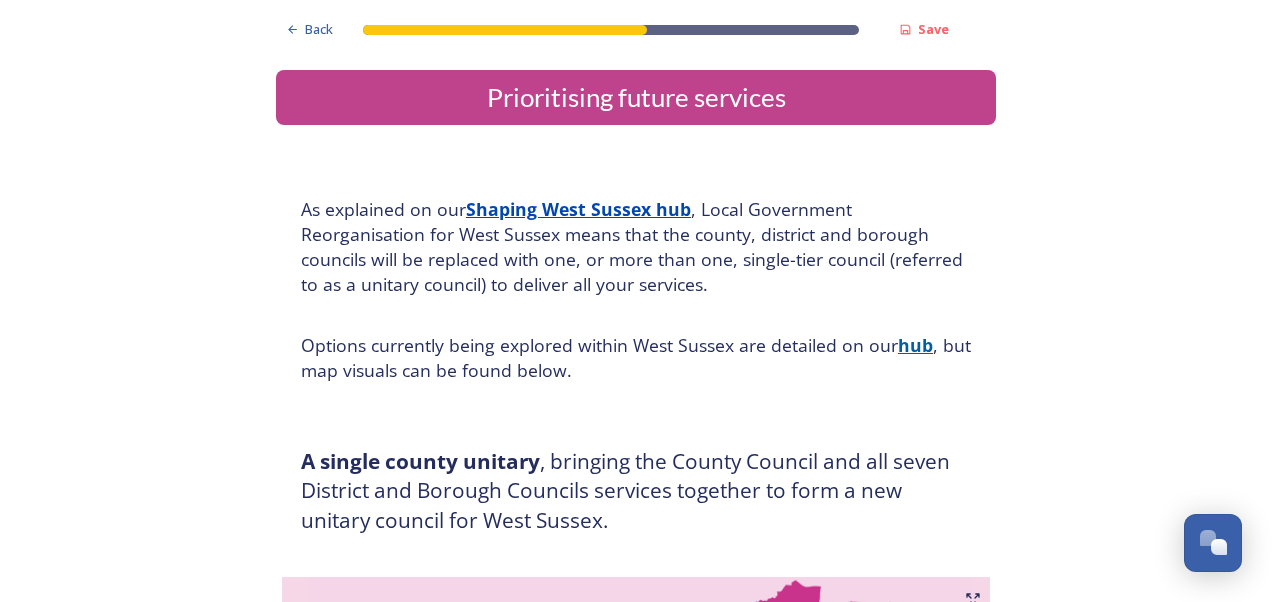 click on "hub" at bounding box center [915, 345] 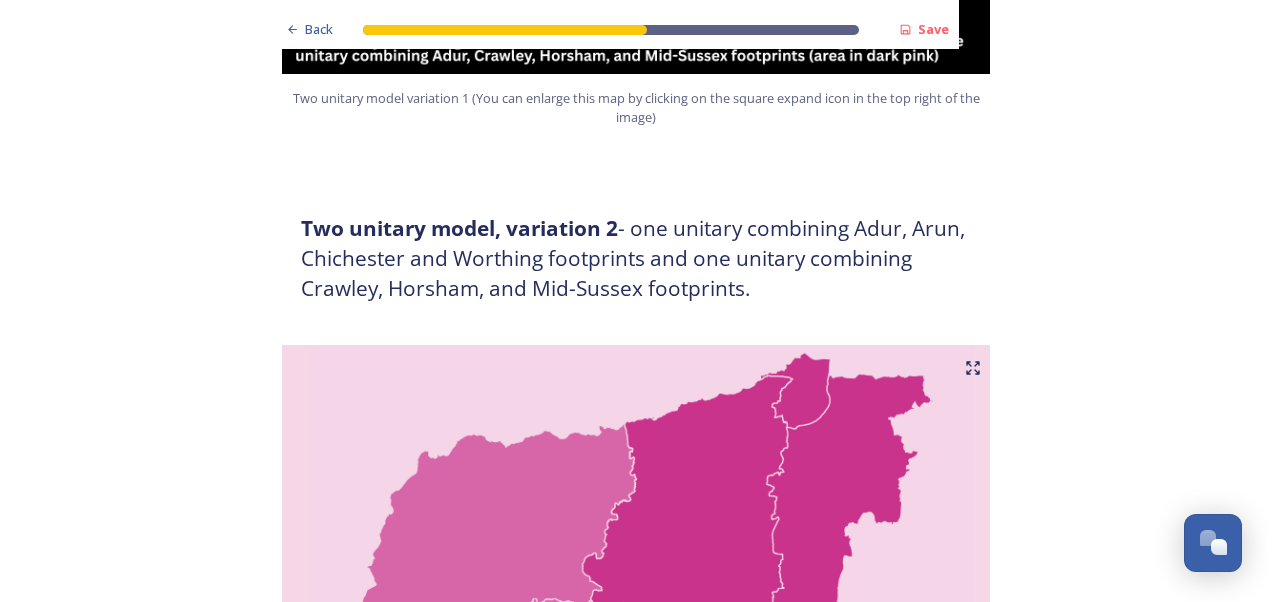 scroll, scrollTop: 1756, scrollLeft: 0, axis: vertical 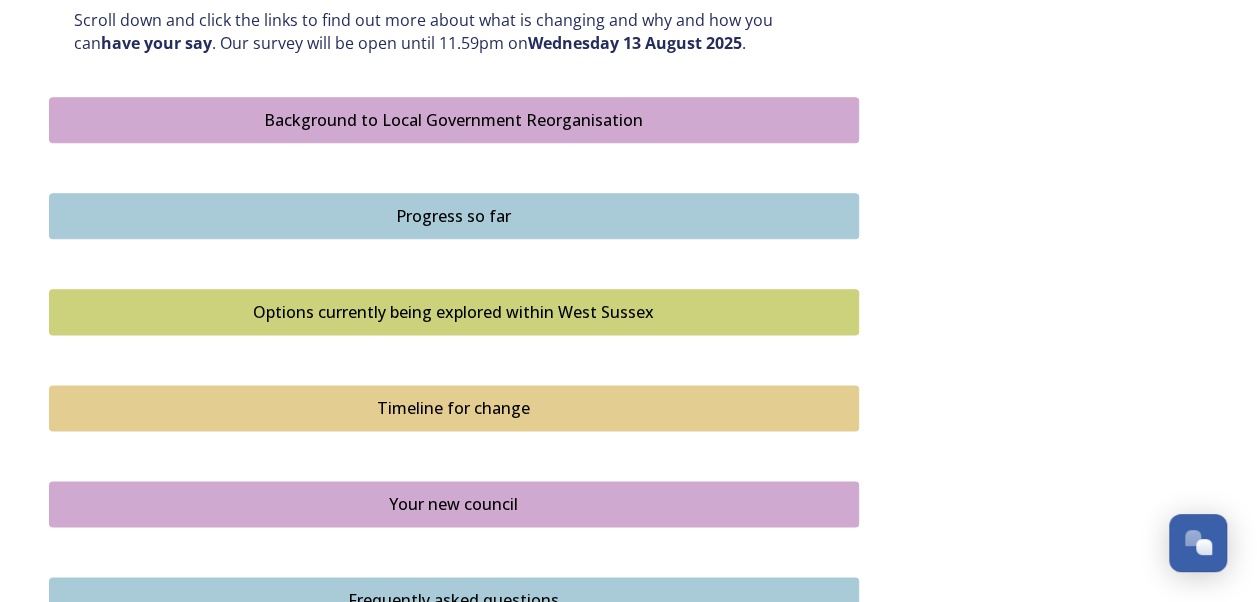 click on "Options currently being explored within West Sussex" at bounding box center [454, 312] 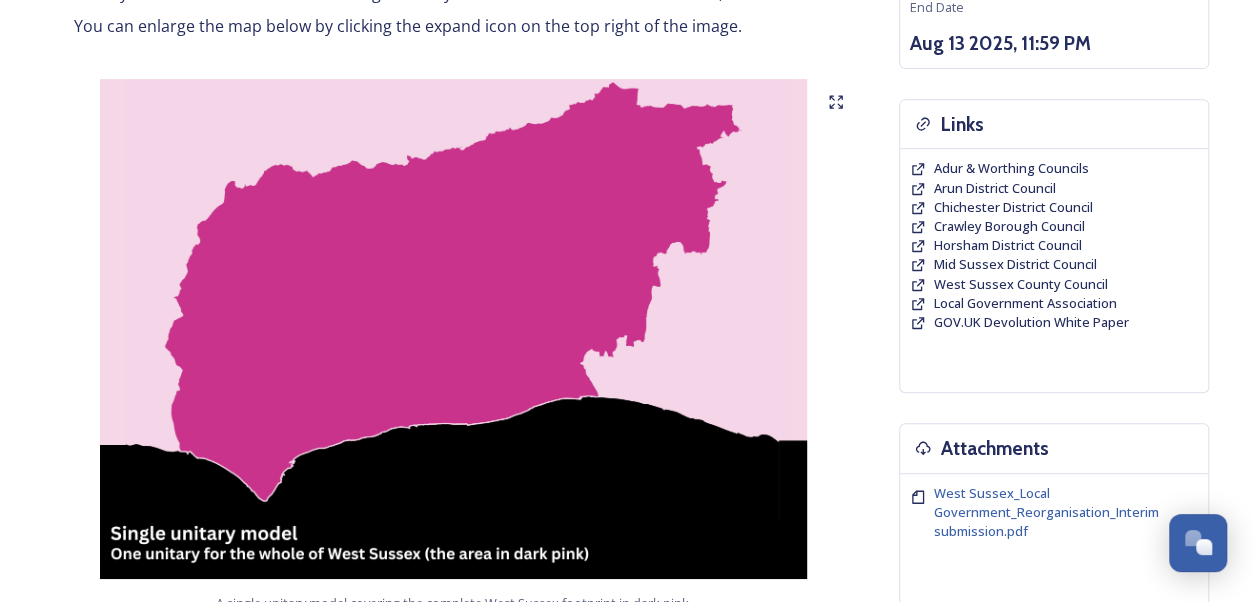 scroll, scrollTop: 424, scrollLeft: 0, axis: vertical 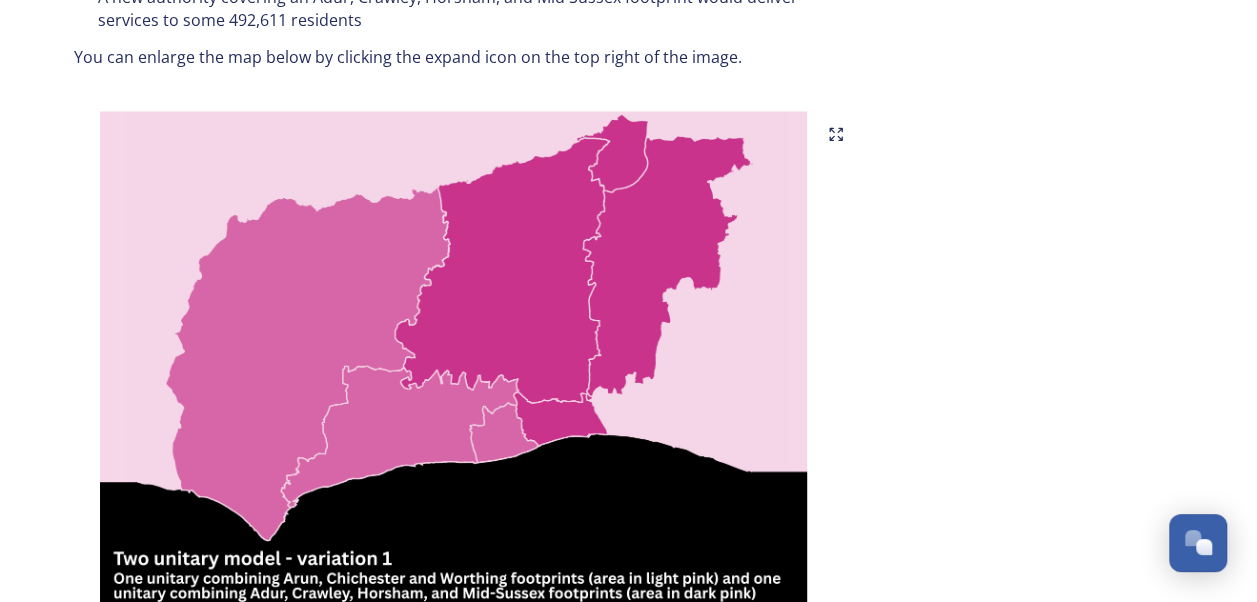 click 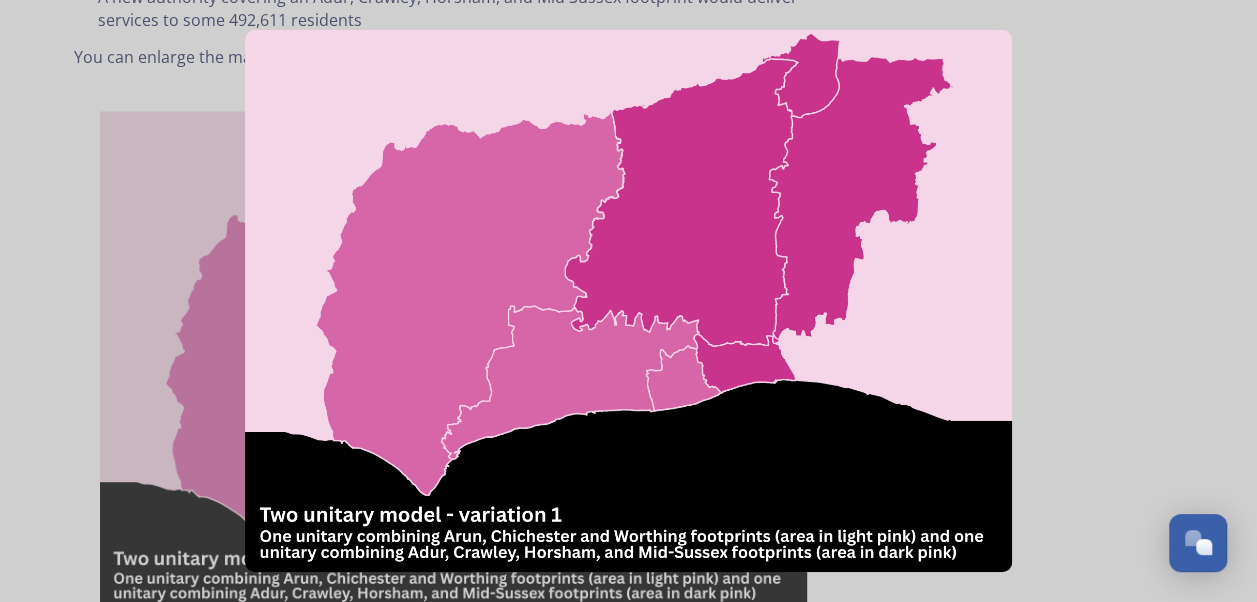 click at bounding box center [628, 301] 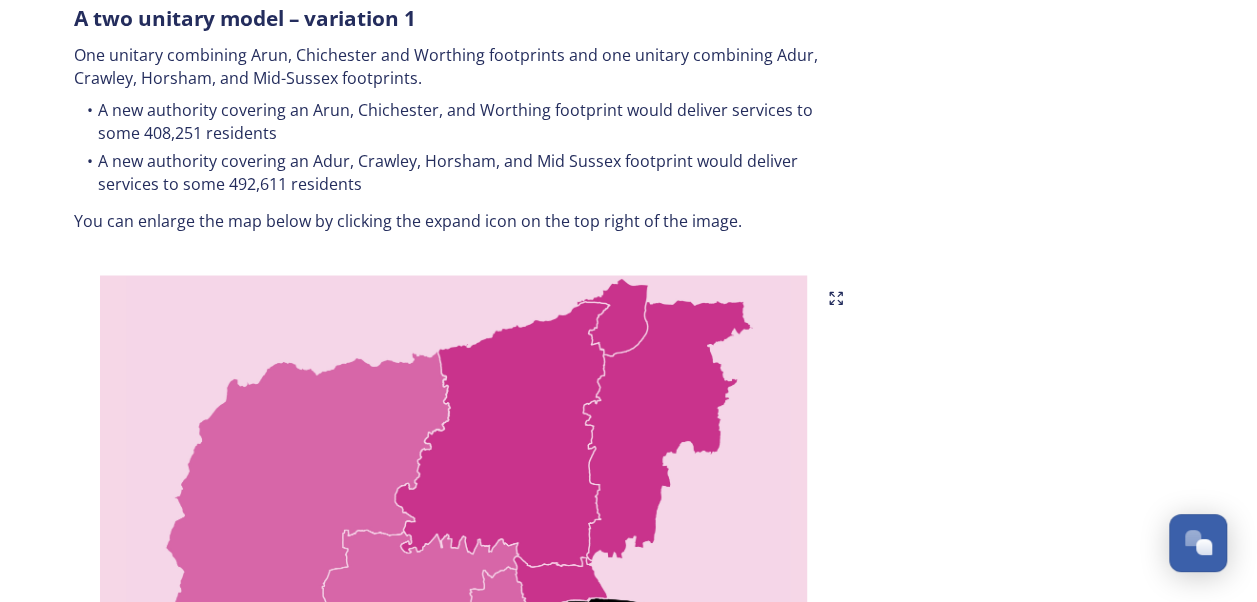 scroll, scrollTop: 1069, scrollLeft: 0, axis: vertical 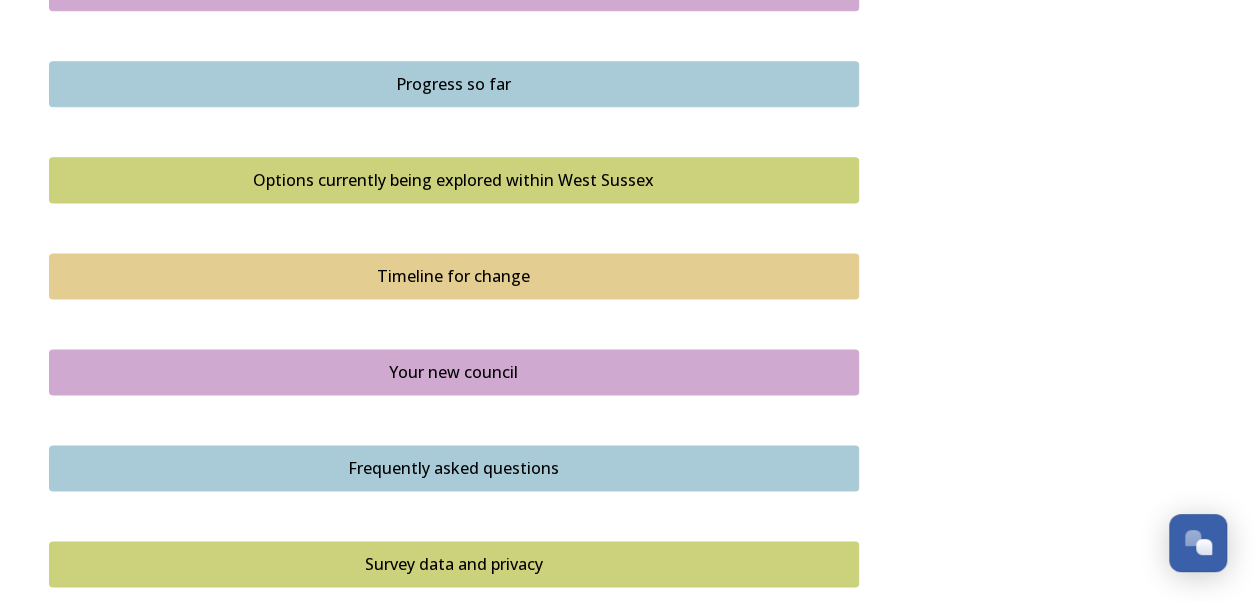 click on "Timeline for change" at bounding box center [454, 276] 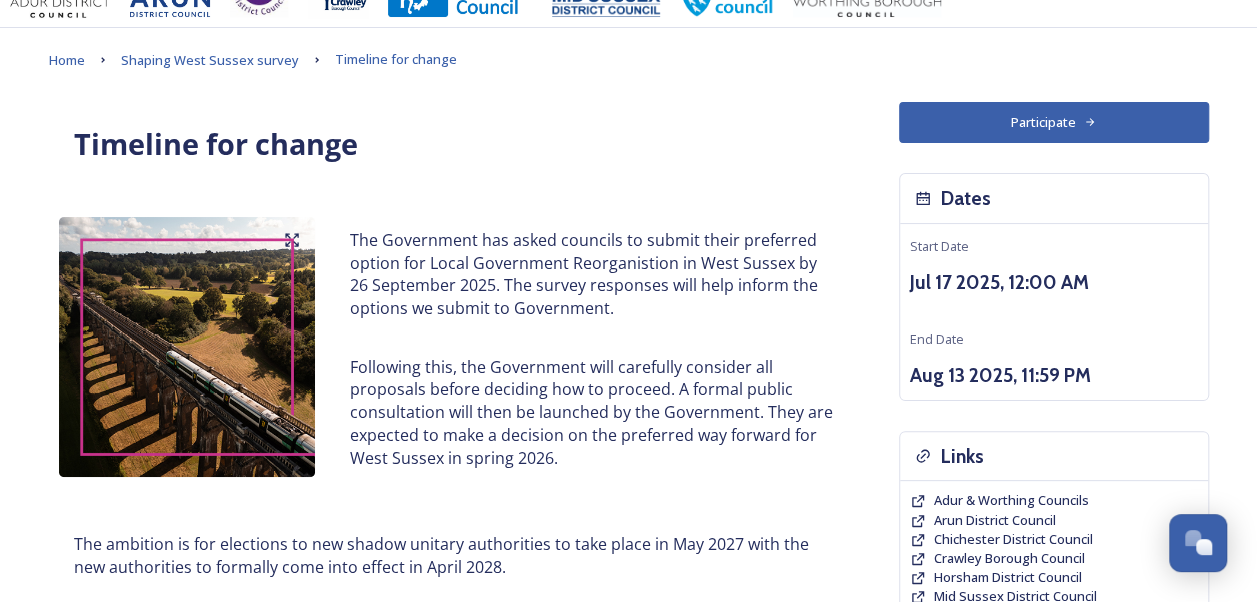 scroll, scrollTop: 0, scrollLeft: 0, axis: both 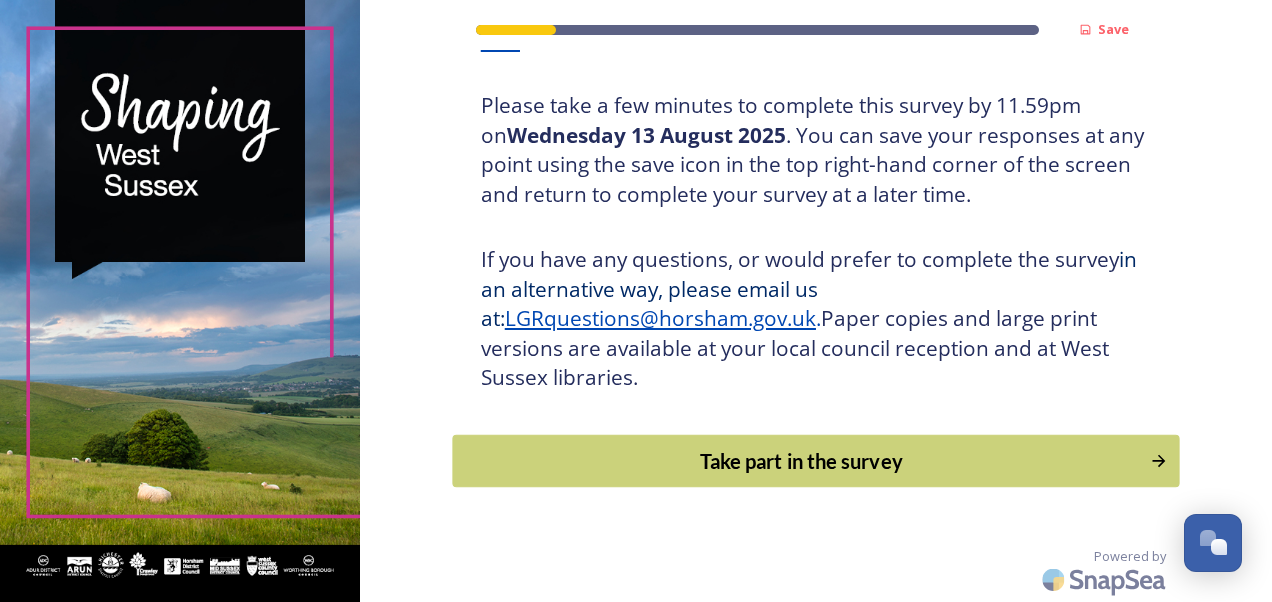 click on "Take part in the survey" at bounding box center [801, 461] 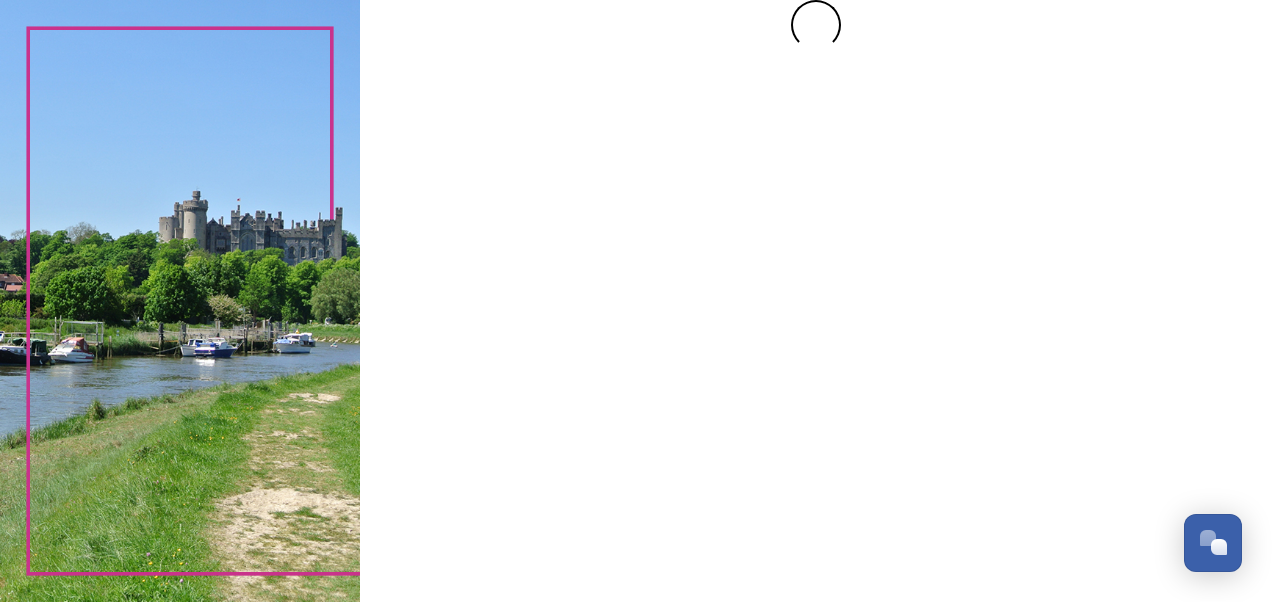 scroll, scrollTop: 0, scrollLeft: 0, axis: both 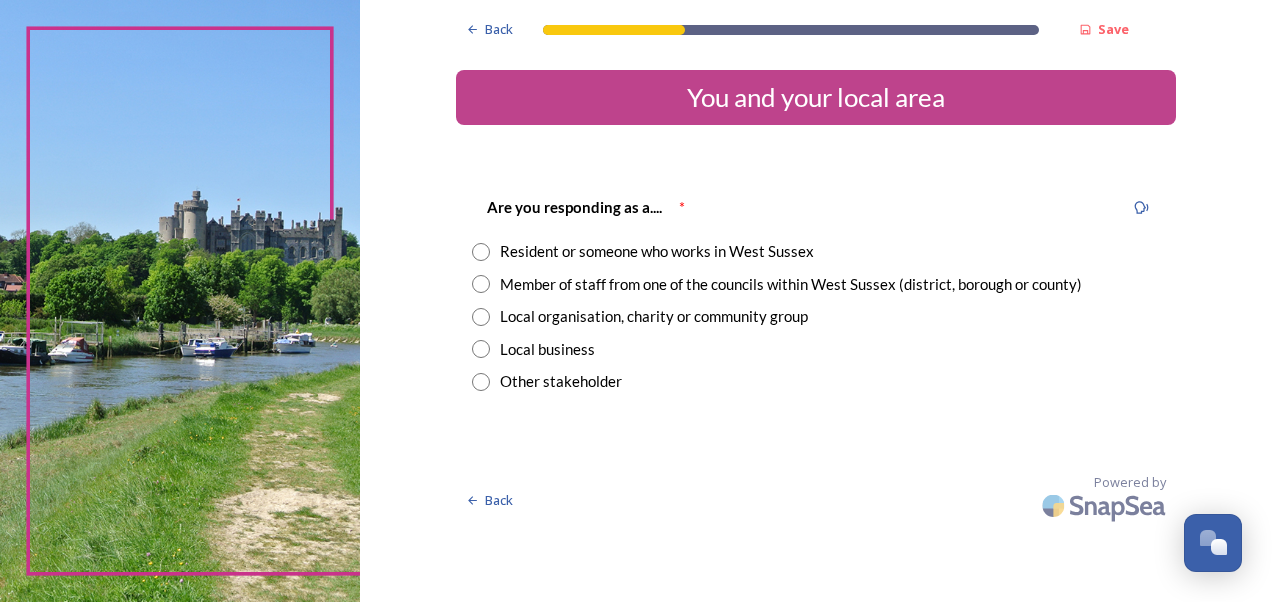 click at bounding box center (481, 284) 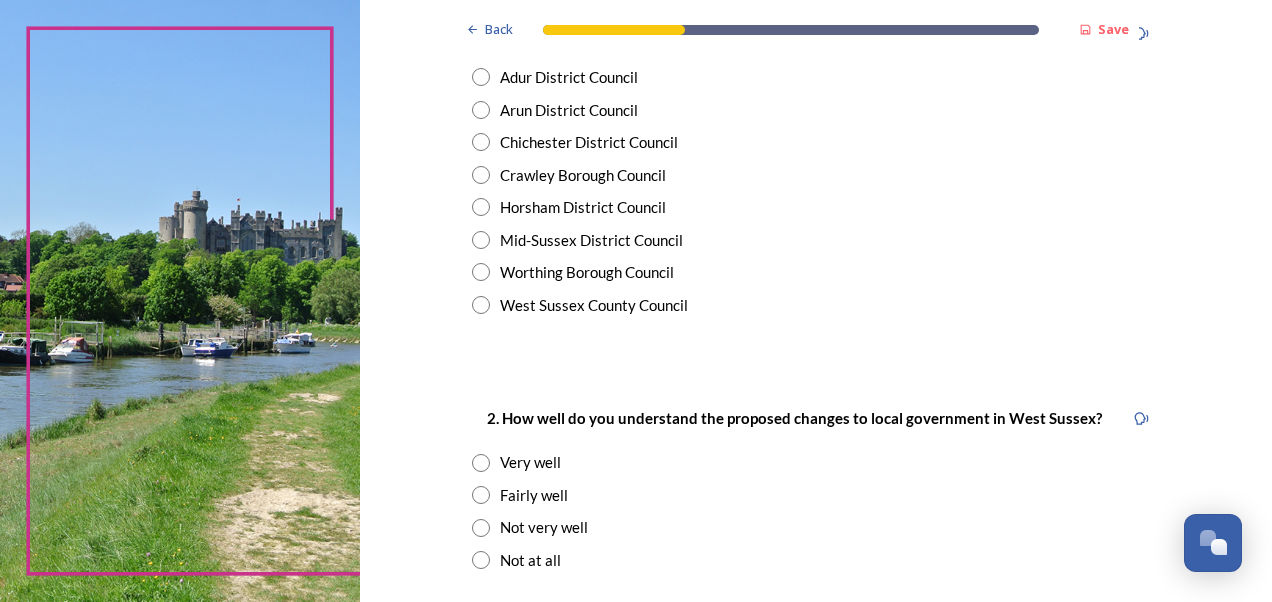 scroll, scrollTop: 486, scrollLeft: 0, axis: vertical 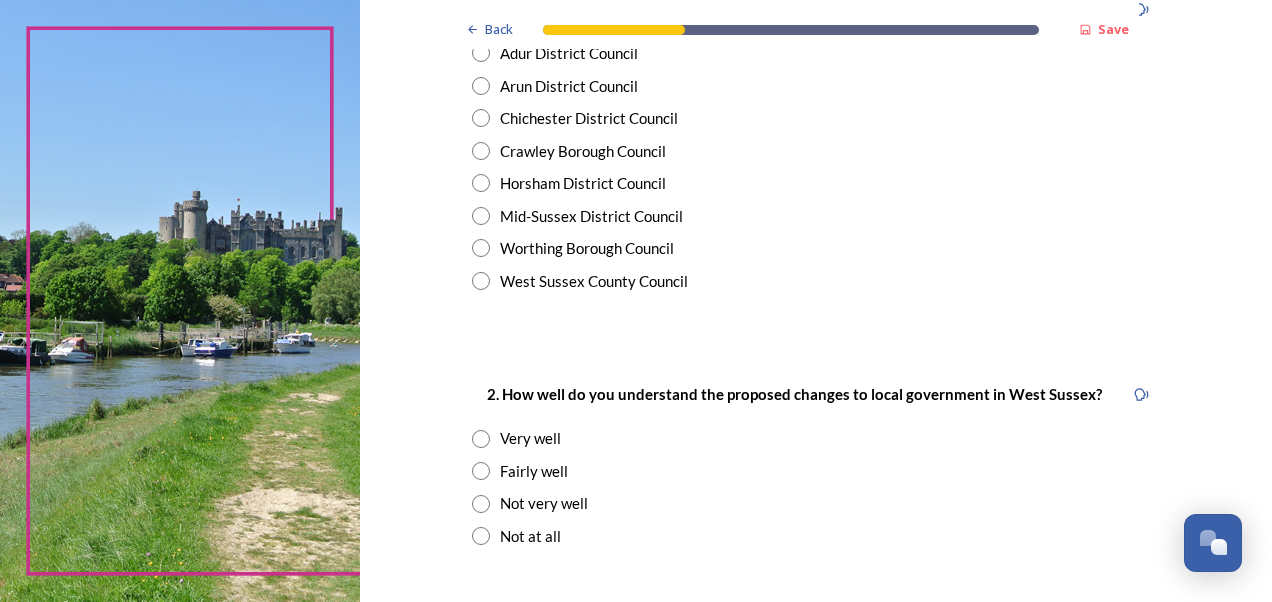 click at bounding box center [481, 281] 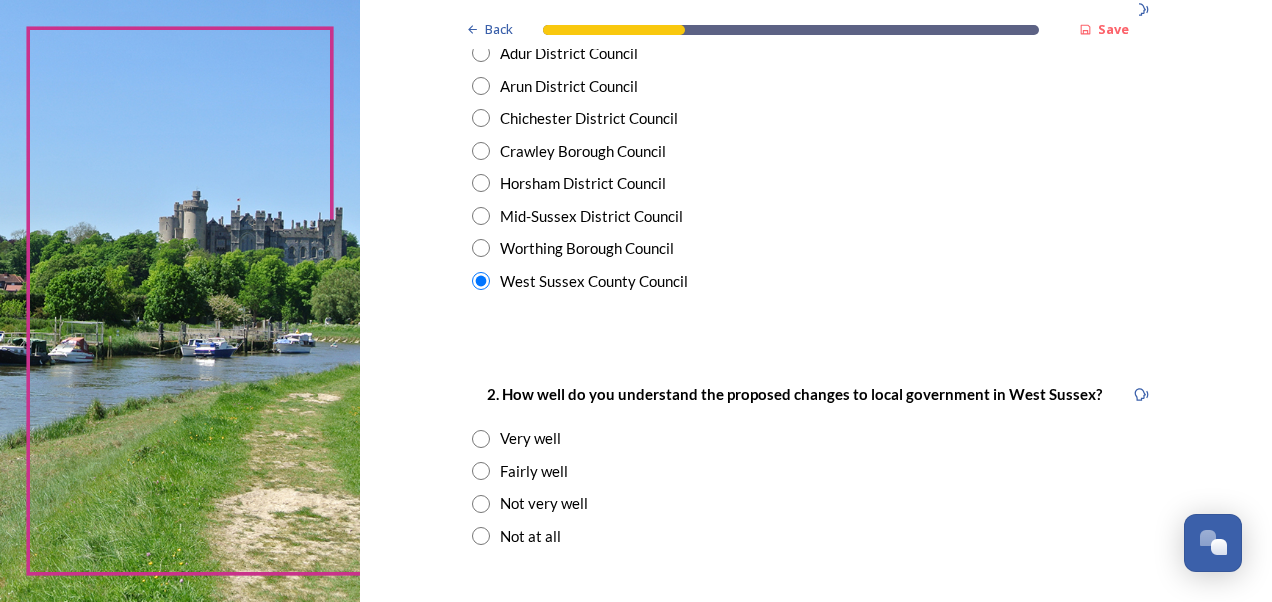click at bounding box center [481, 471] 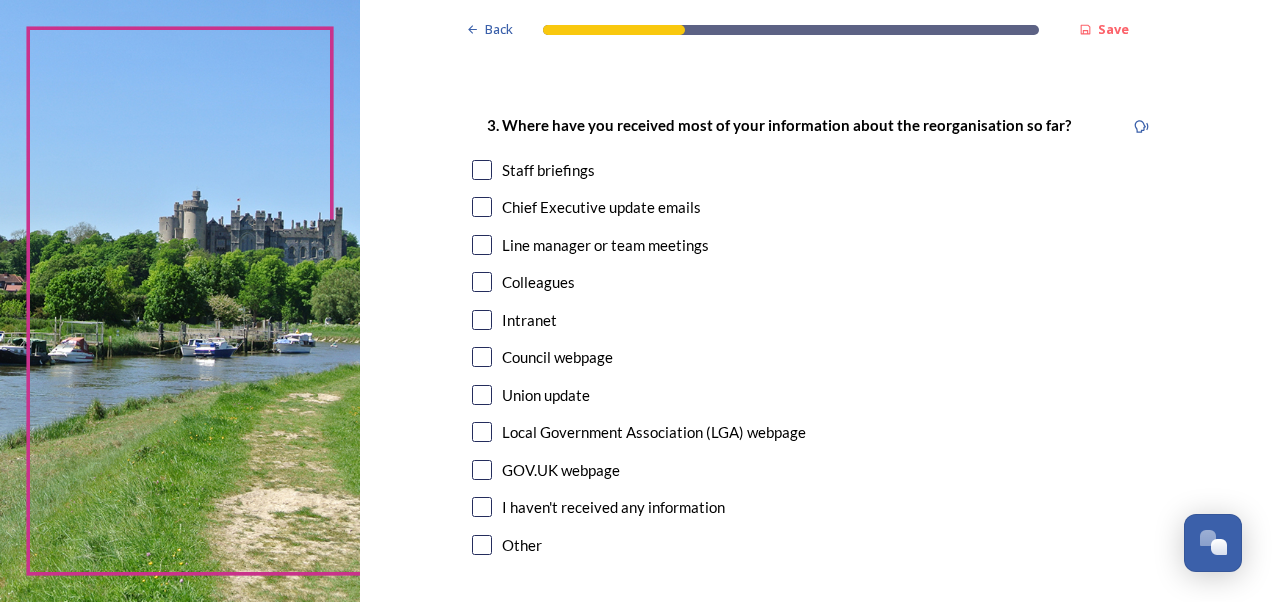 scroll, scrollTop: 1023, scrollLeft: 0, axis: vertical 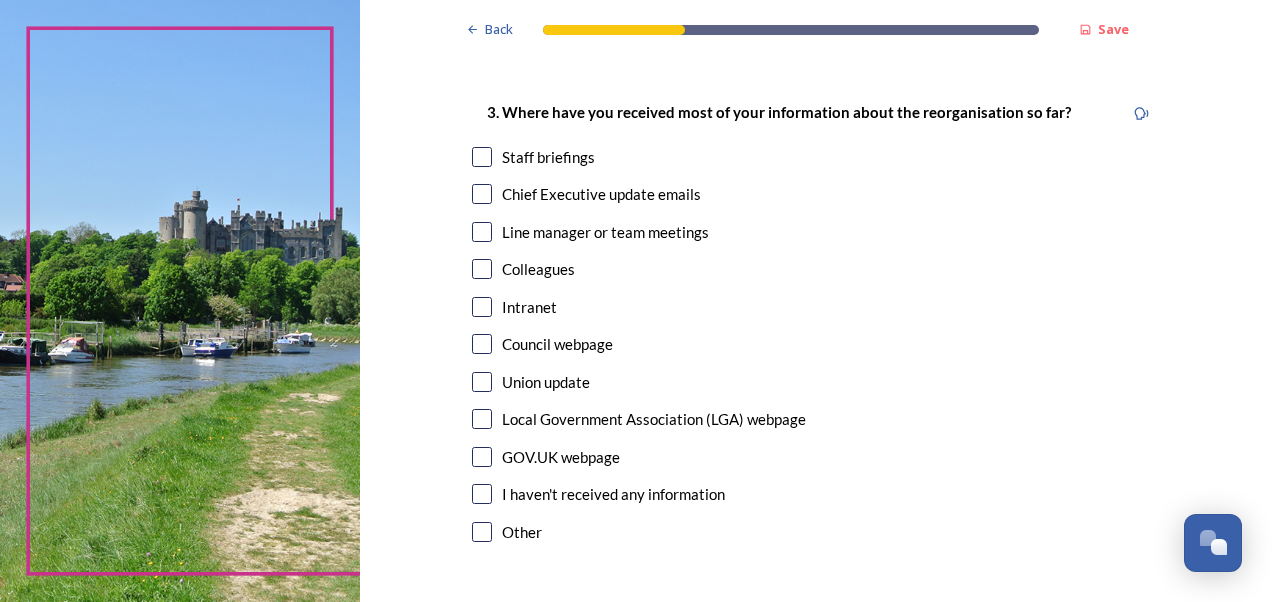click at bounding box center (482, 157) 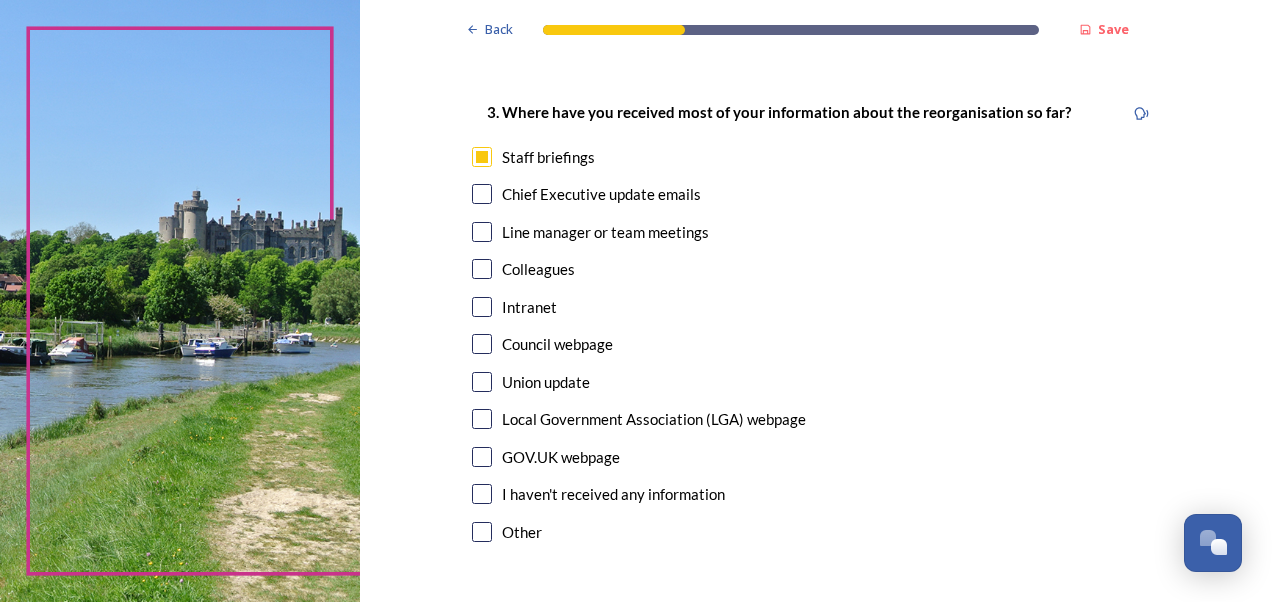 click at bounding box center [482, 307] 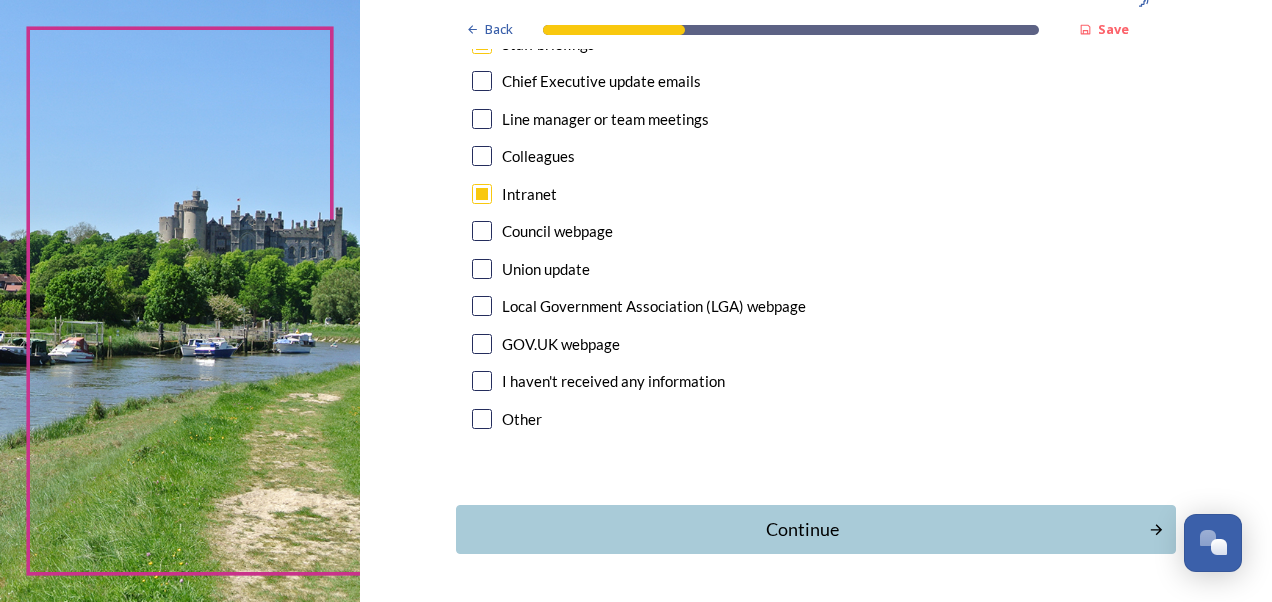 scroll, scrollTop: 1203, scrollLeft: 0, axis: vertical 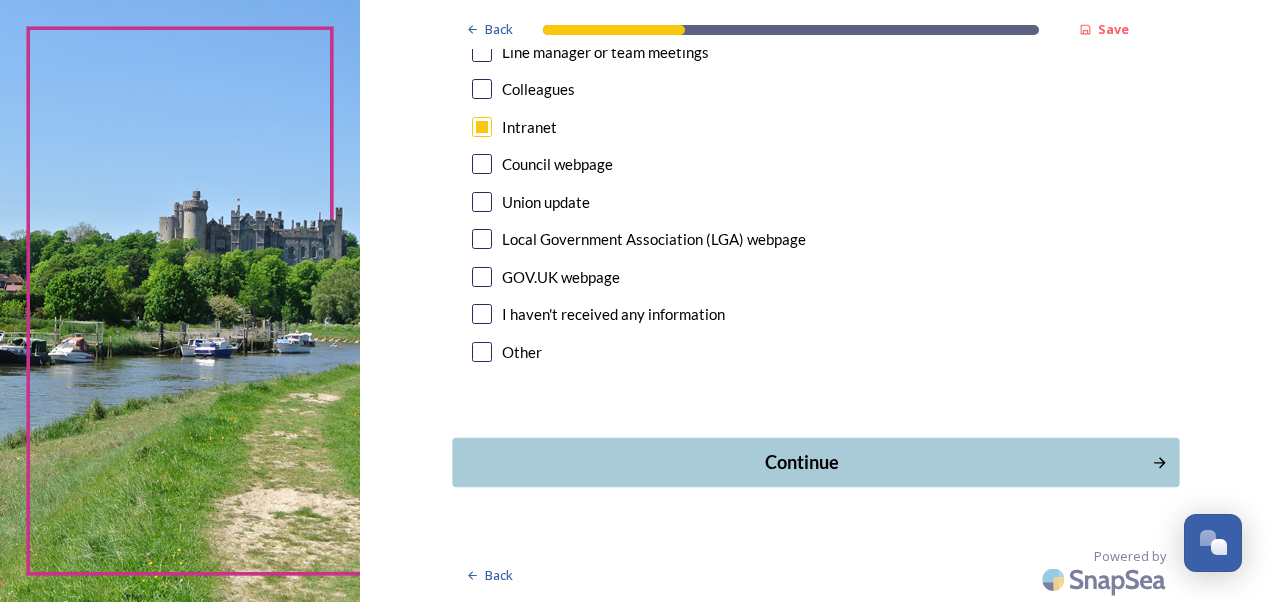 click on "Continue" at bounding box center (801, 462) 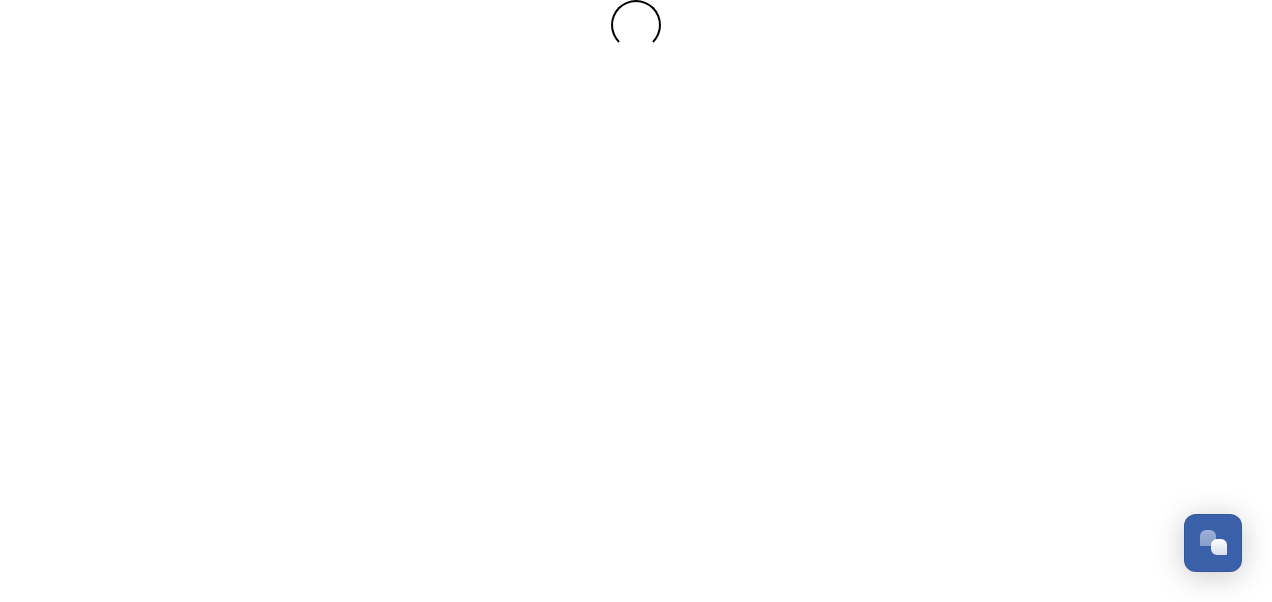 scroll, scrollTop: 0, scrollLeft: 0, axis: both 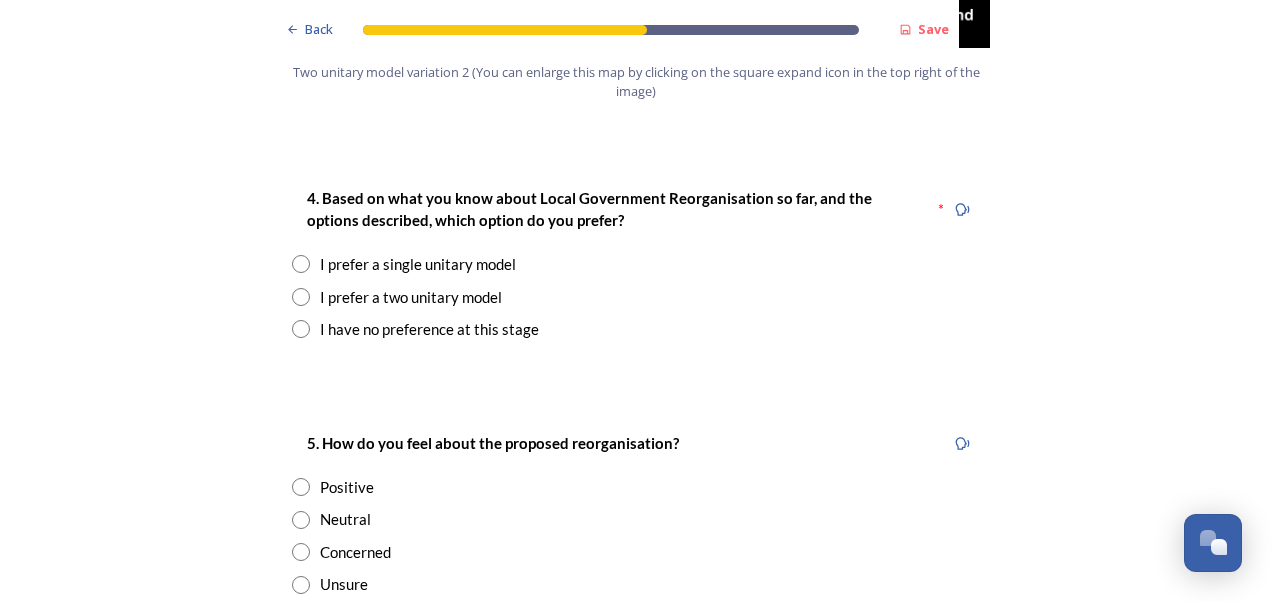 click at bounding box center (301, 264) 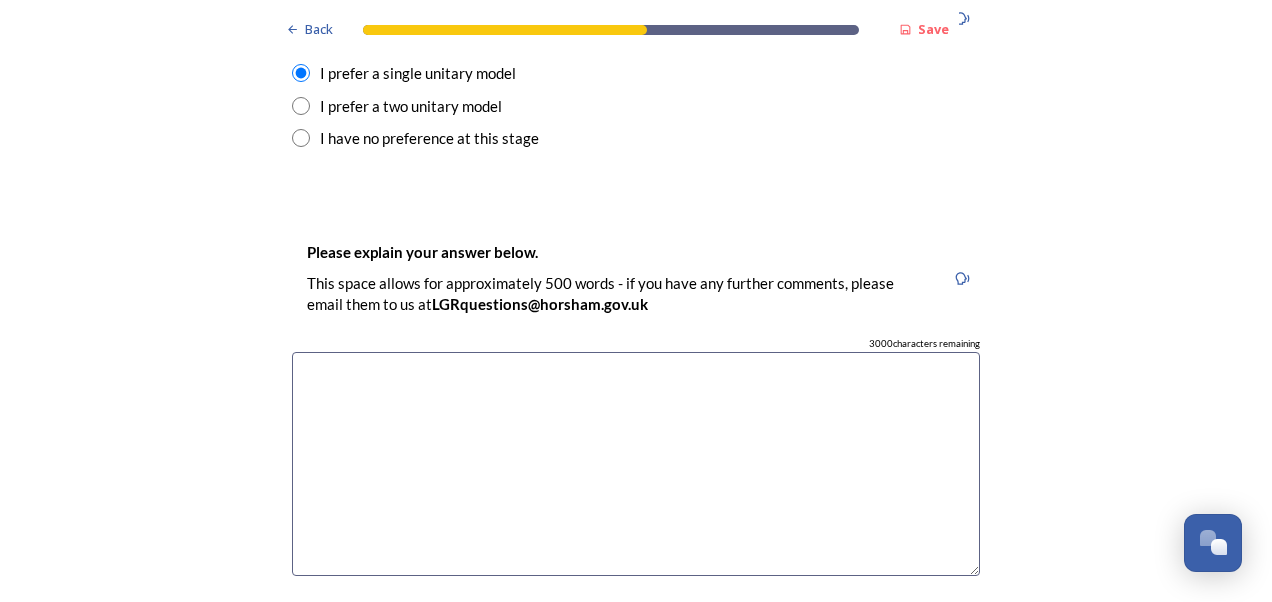 scroll, scrollTop: 2748, scrollLeft: 0, axis: vertical 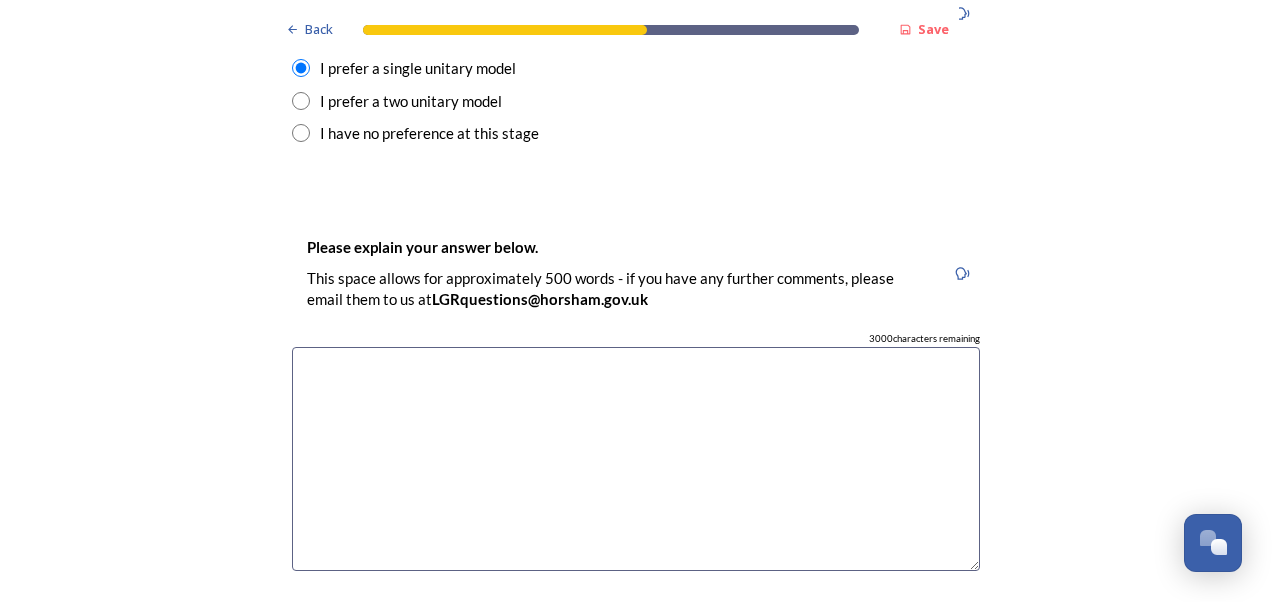 click at bounding box center [636, 459] 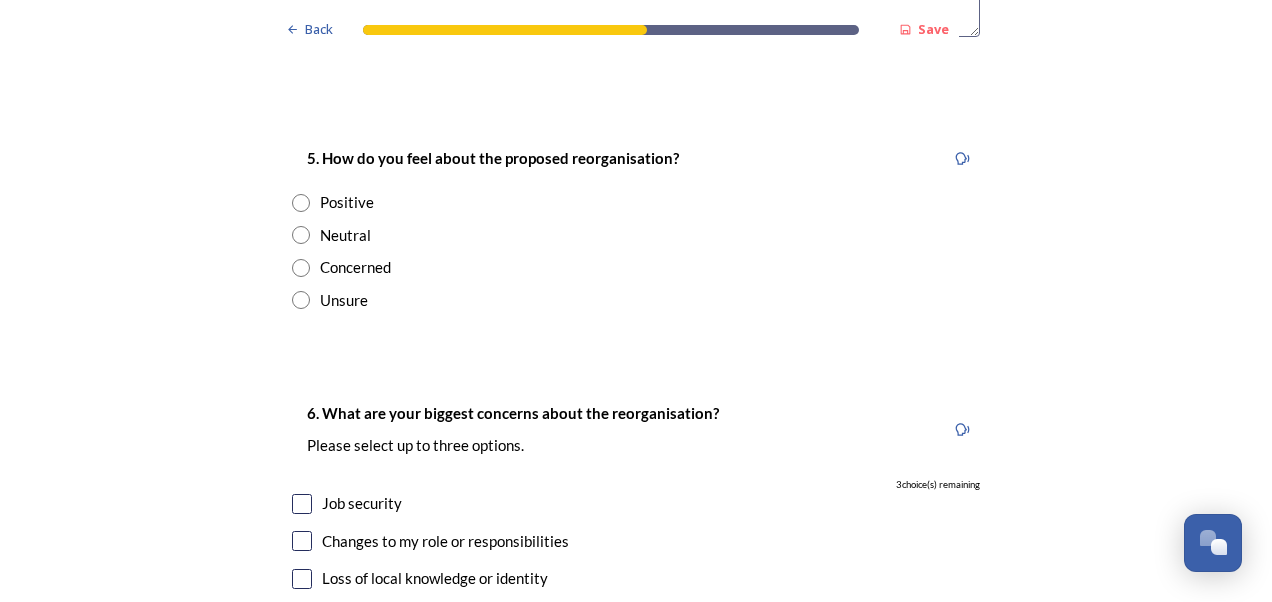 scroll, scrollTop: 3290, scrollLeft: 0, axis: vertical 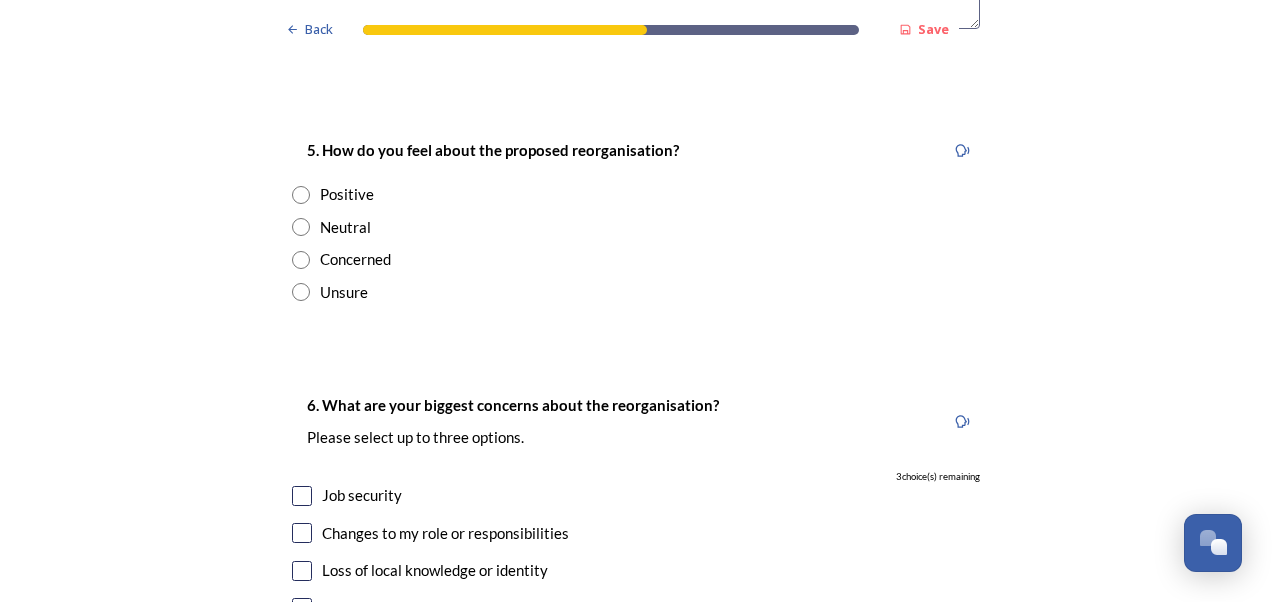 type on "In many ways the two unitary model would be better, as it may be more able to meet local needs in a flexible way. However, in terms of the process of moving to a new unitary model, having a single unitary model would I think be more economical and logistically more effective in terms of there not then being the need for different systems to be in place and further changes. Information sharing would also be easier under a single unitary model, which would further support effective delivery of services across the board." 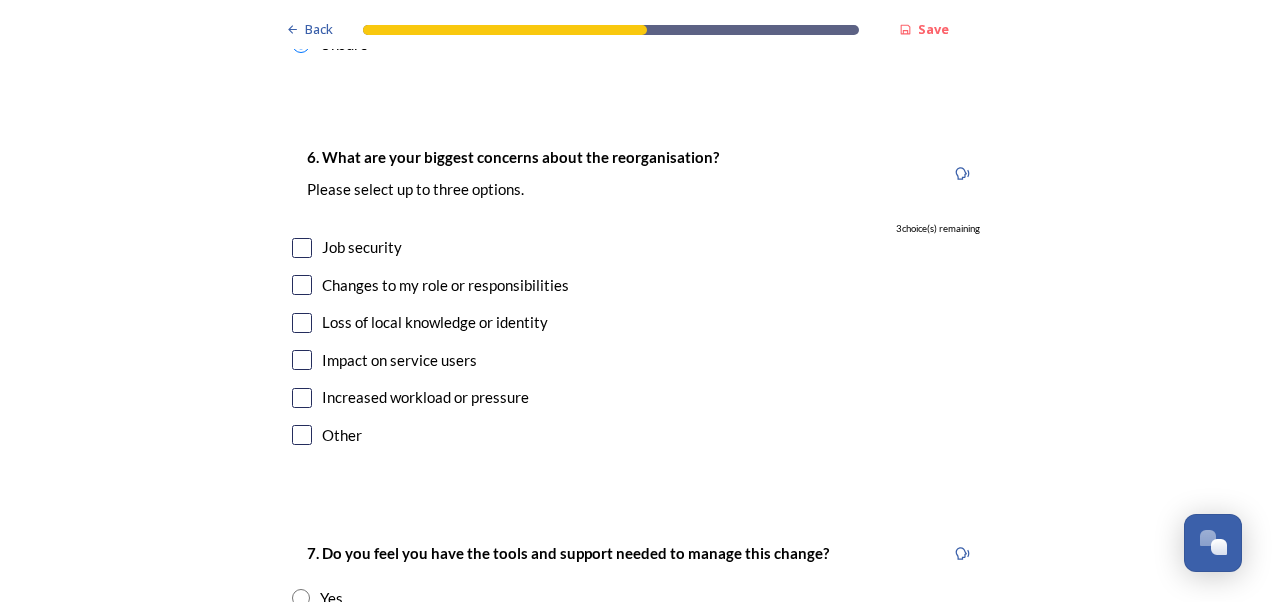 scroll, scrollTop: 3553, scrollLeft: 0, axis: vertical 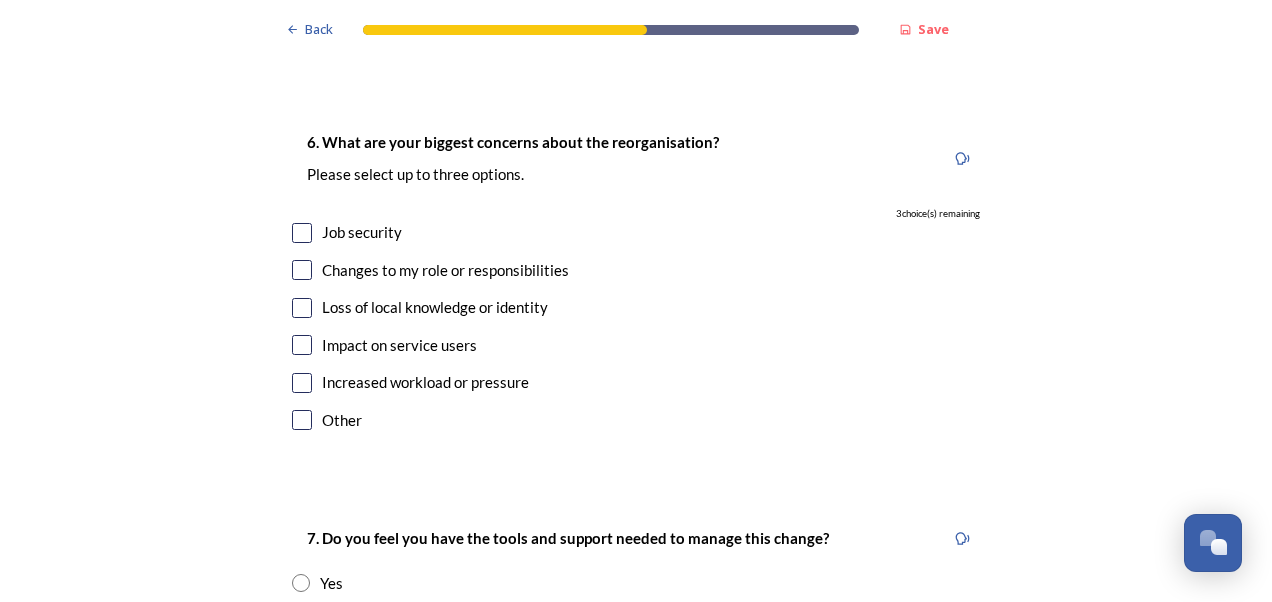 click at bounding box center (302, 233) 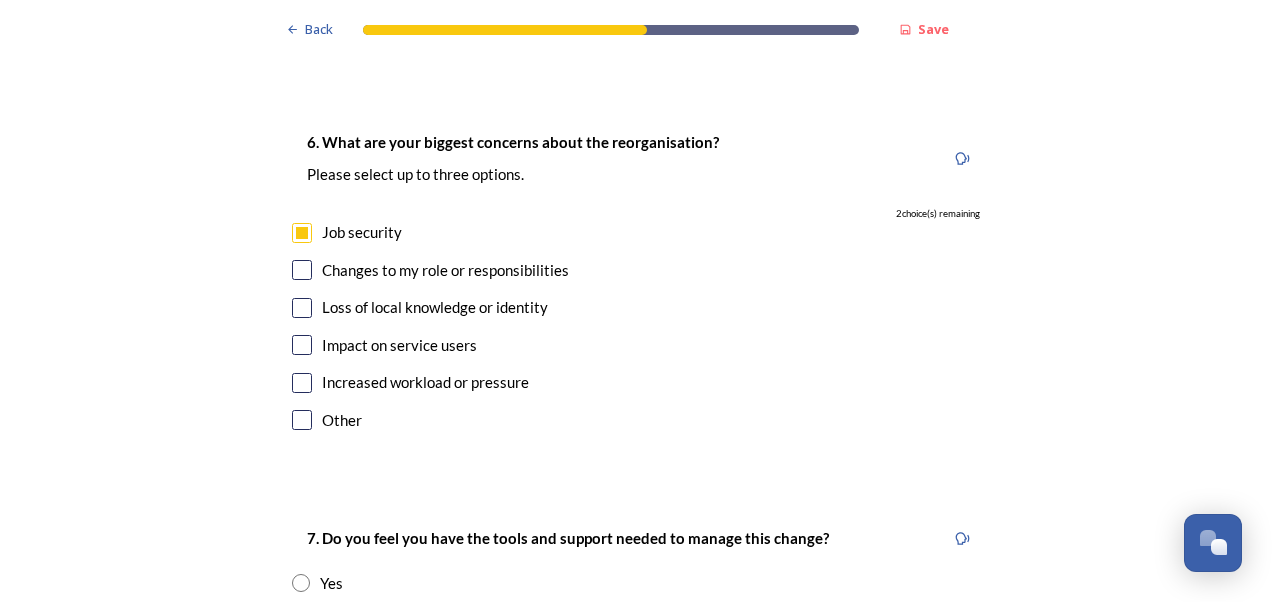 click at bounding box center (302, 308) 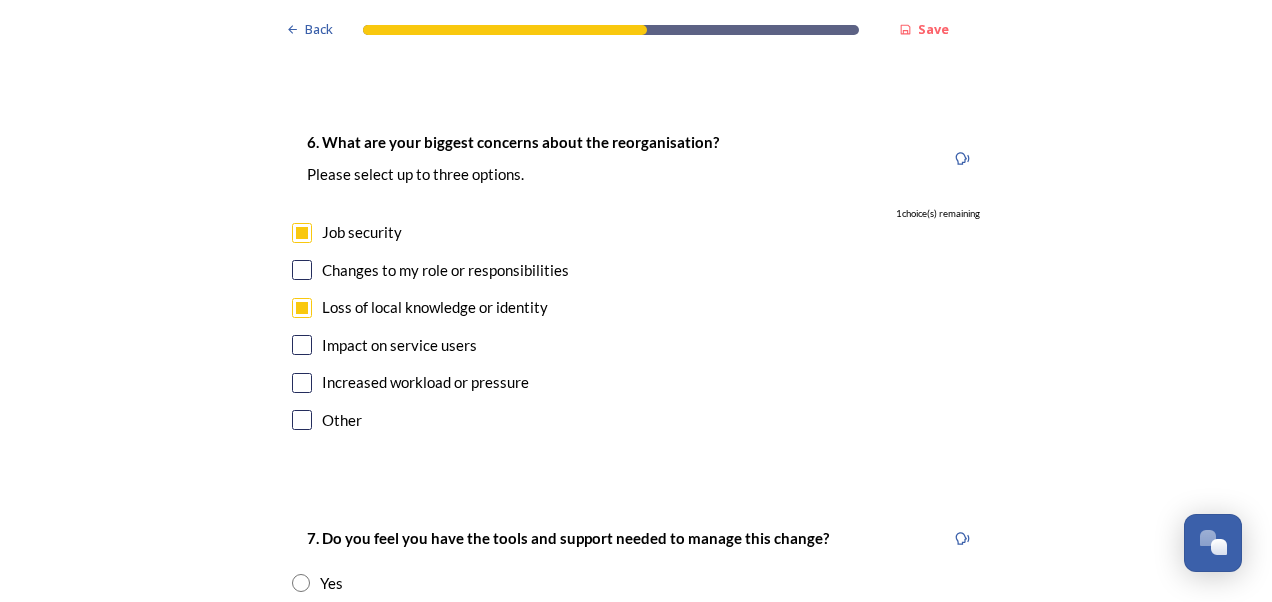 click at bounding box center [302, 345] 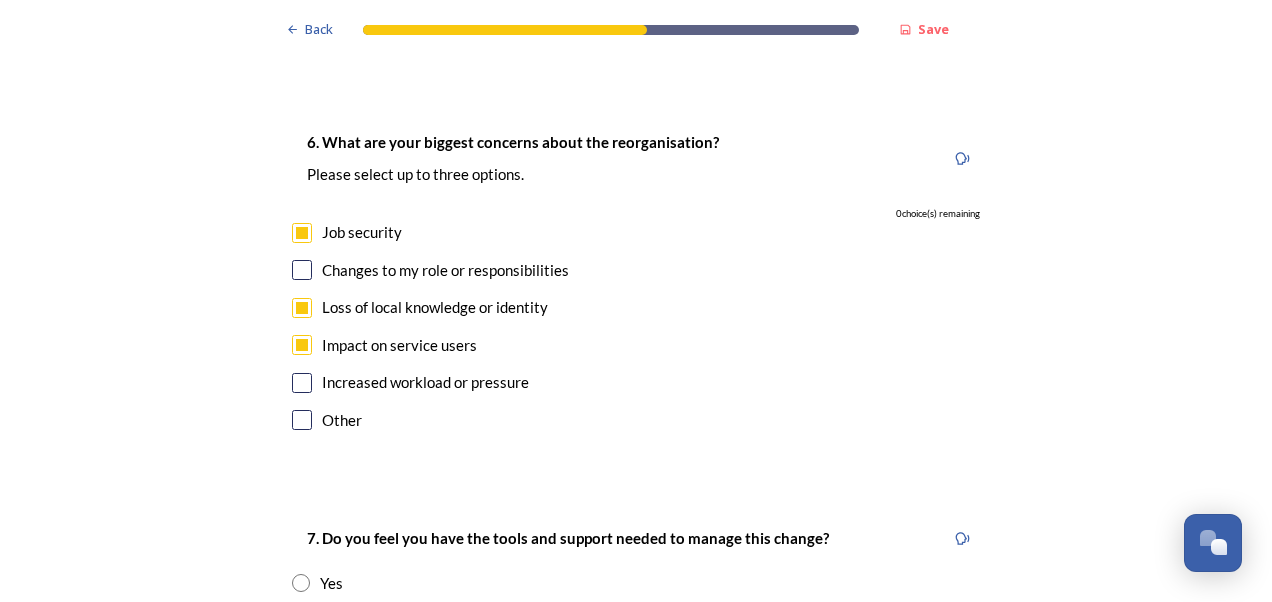 click at bounding box center (302, 383) 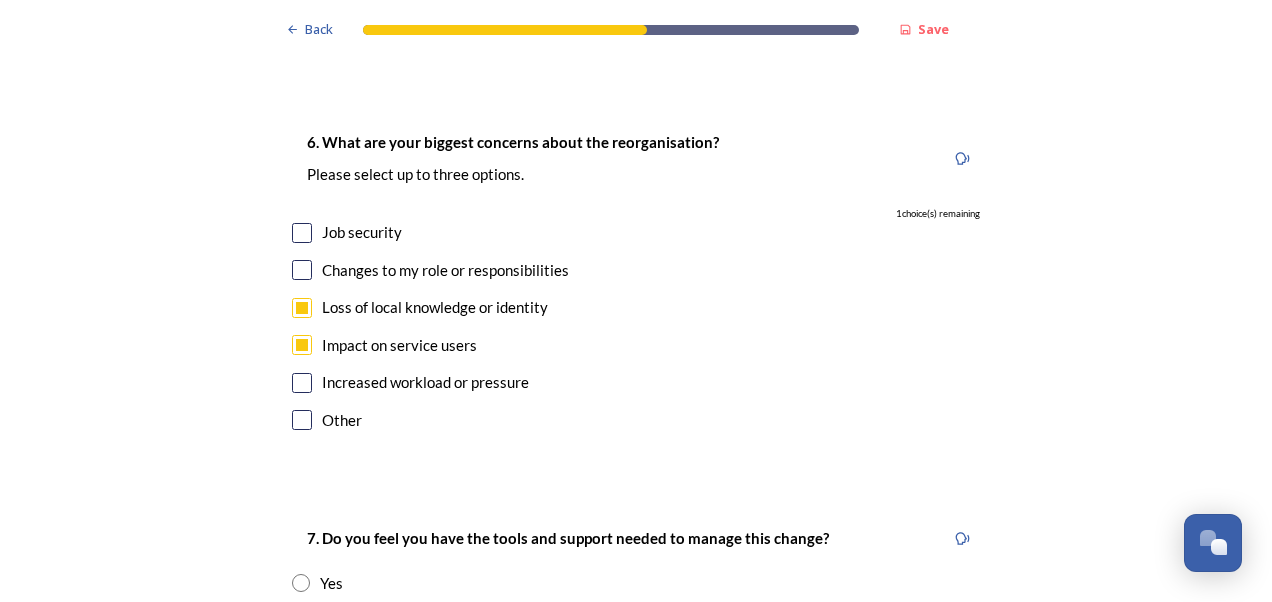 click at bounding box center (302, 383) 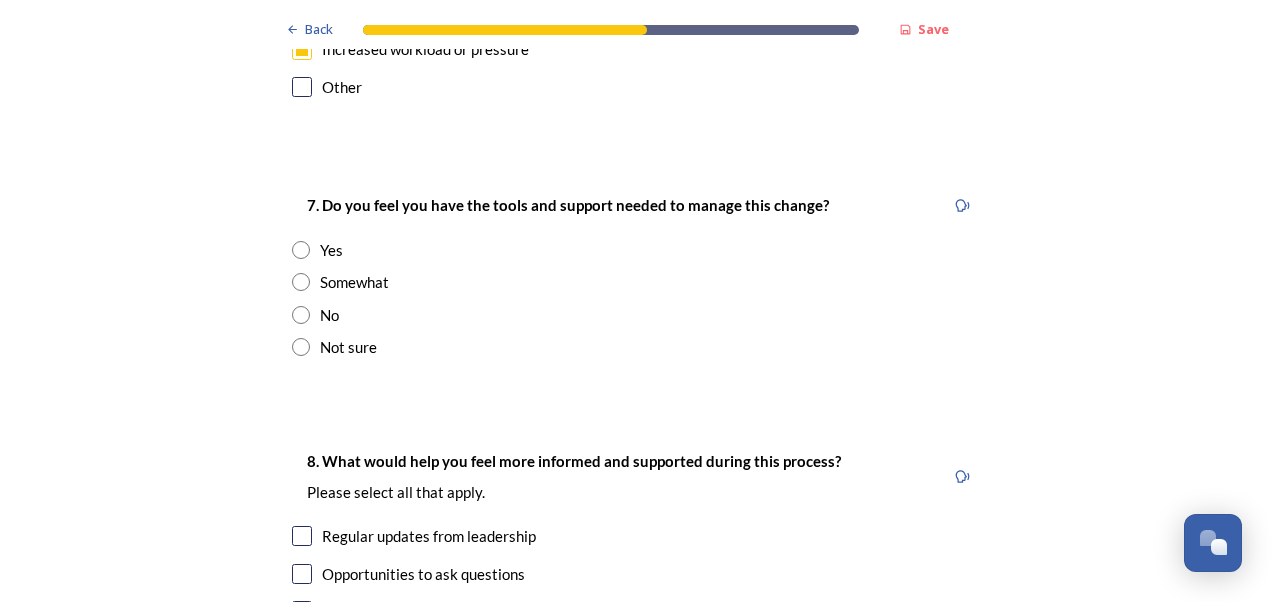 scroll, scrollTop: 3909, scrollLeft: 0, axis: vertical 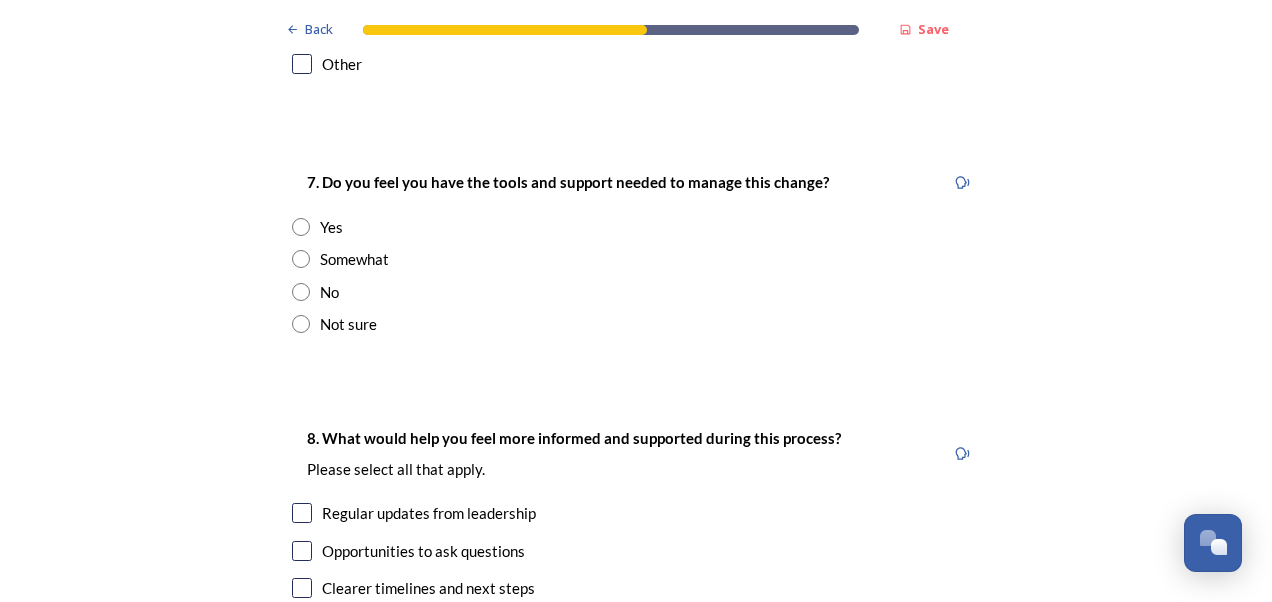 click at bounding box center [301, 292] 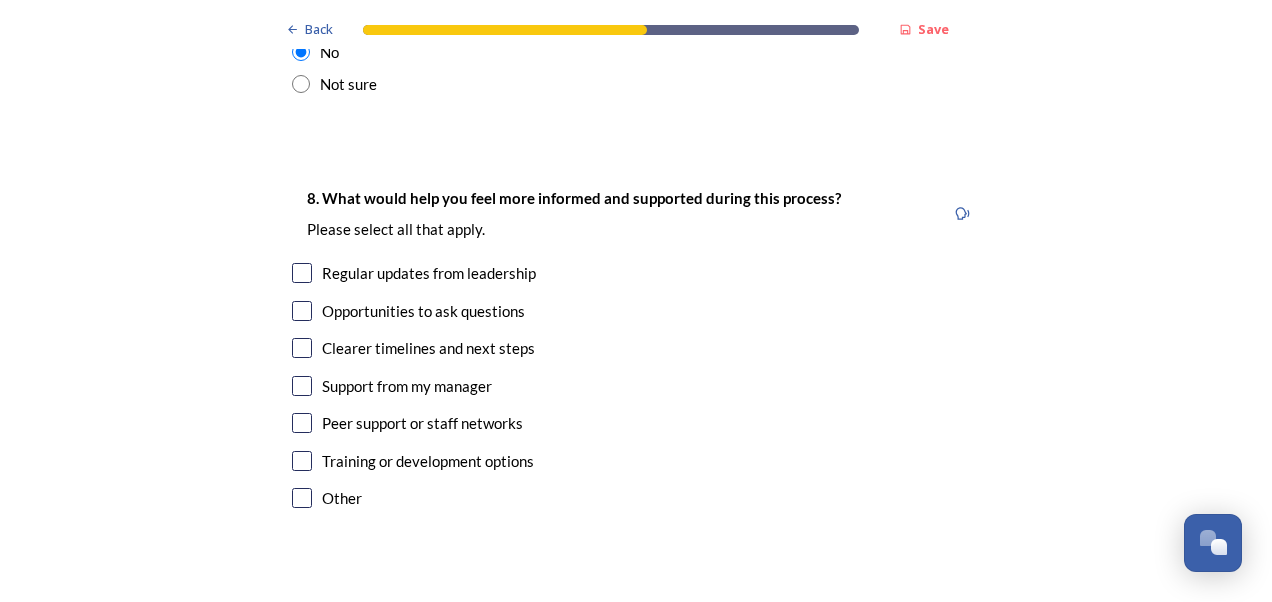 scroll, scrollTop: 4219, scrollLeft: 0, axis: vertical 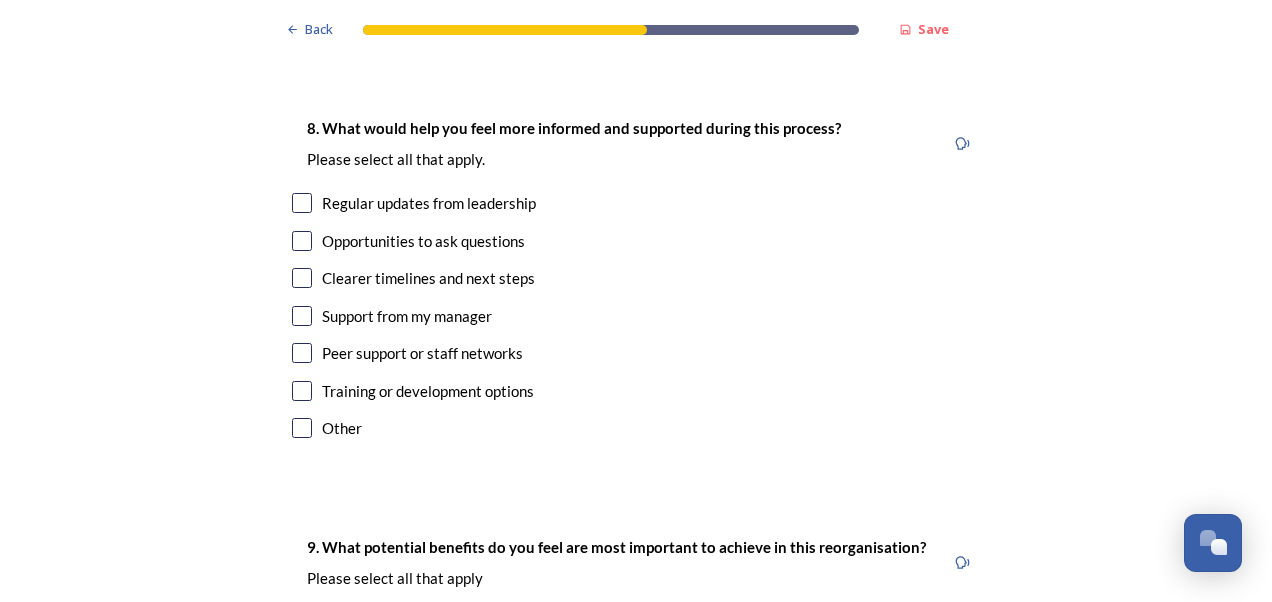 click at bounding box center (302, 241) 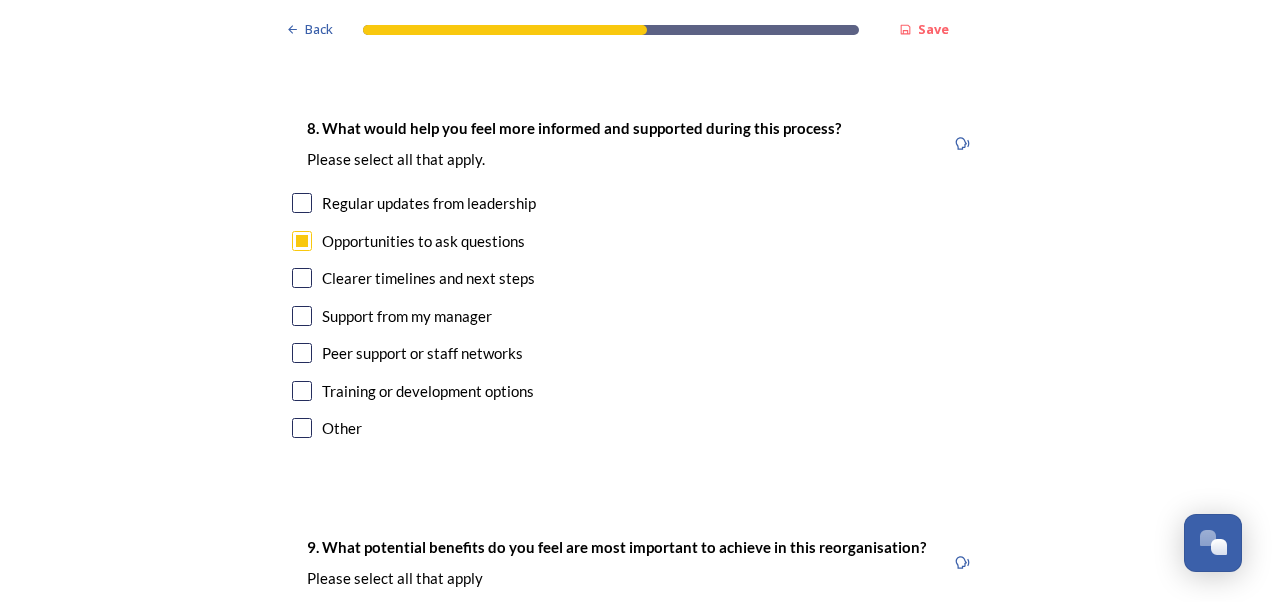 click at bounding box center [302, 203] 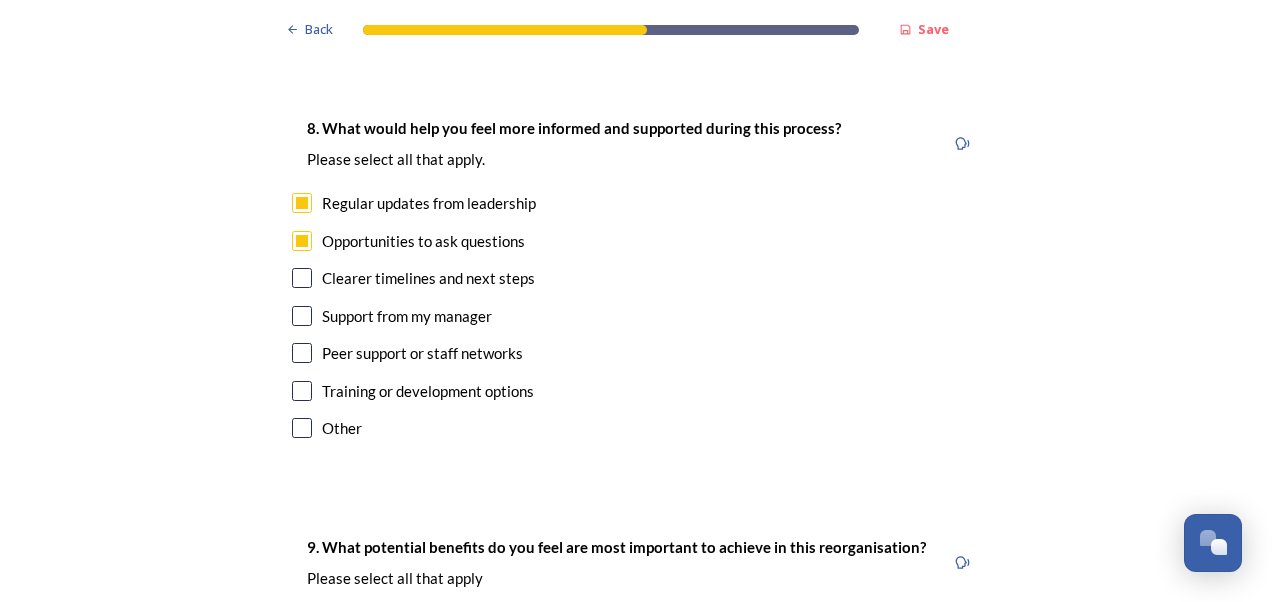 click at bounding box center (302, 391) 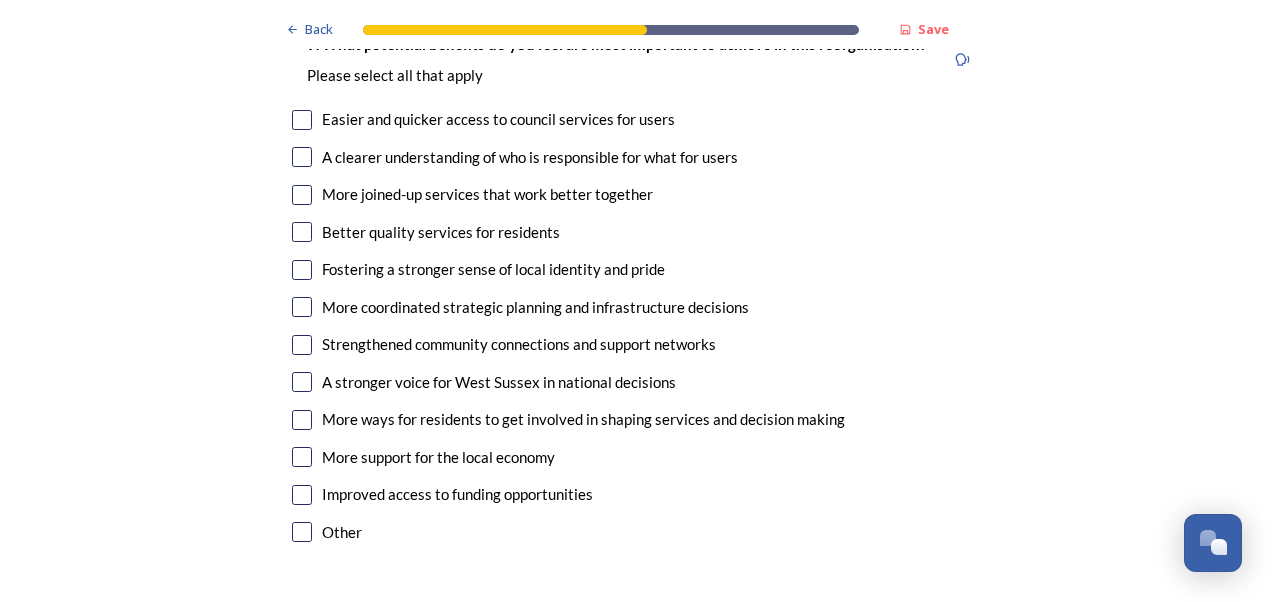 scroll, scrollTop: 4730, scrollLeft: 0, axis: vertical 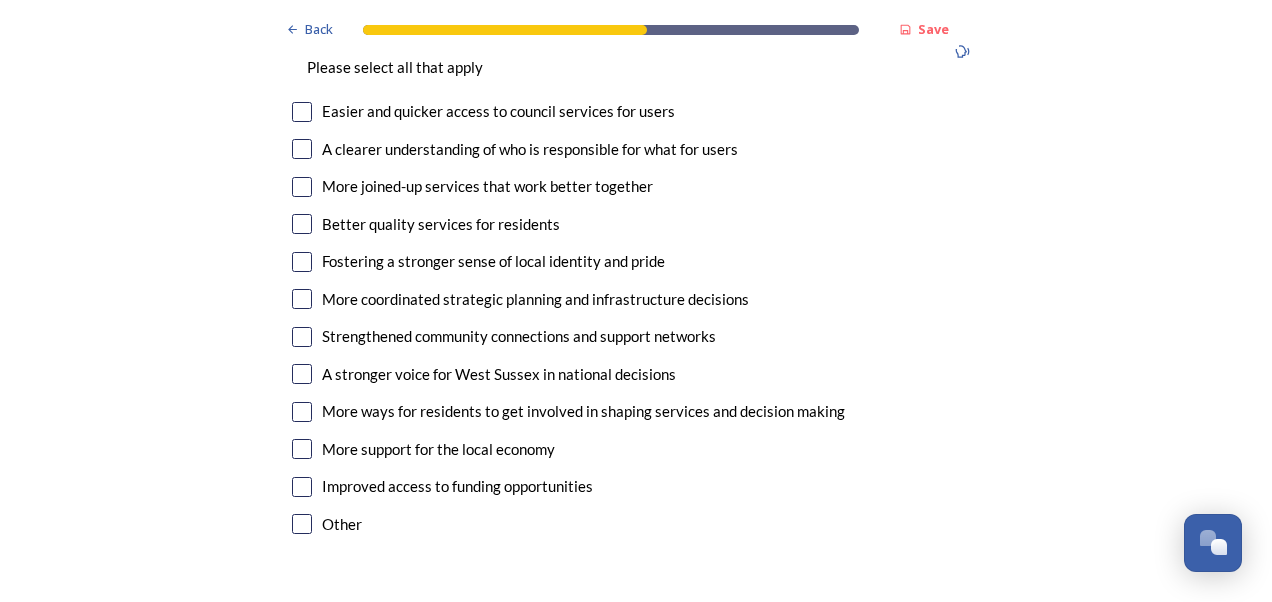 click at bounding box center (302, 187) 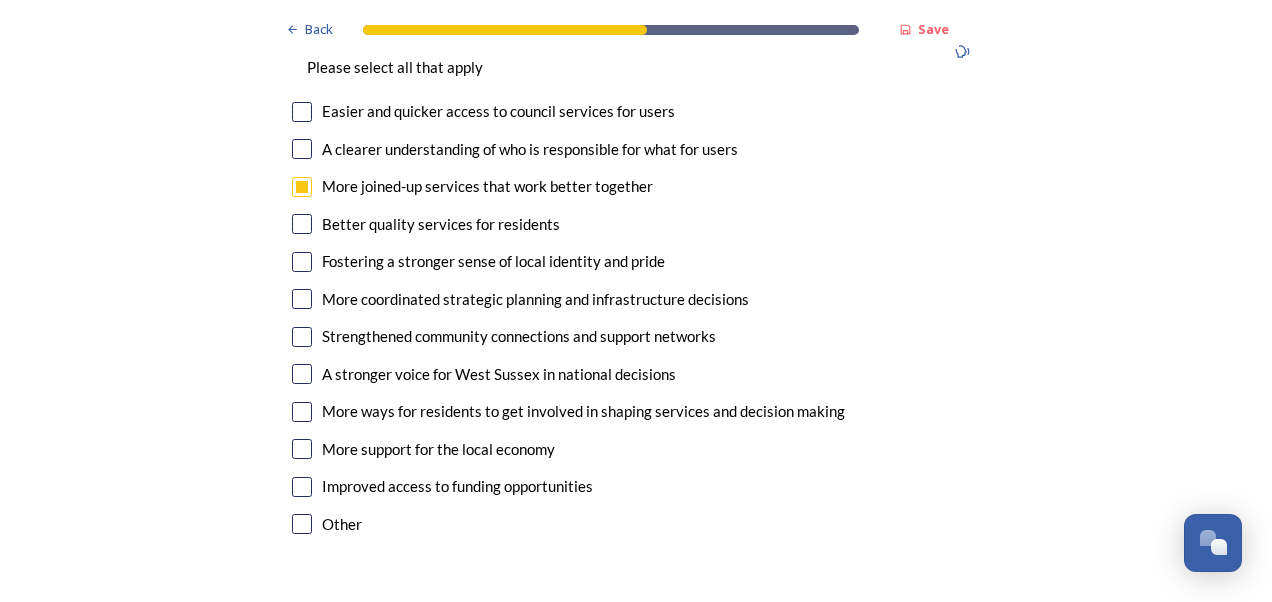 click at bounding box center [302, 149] 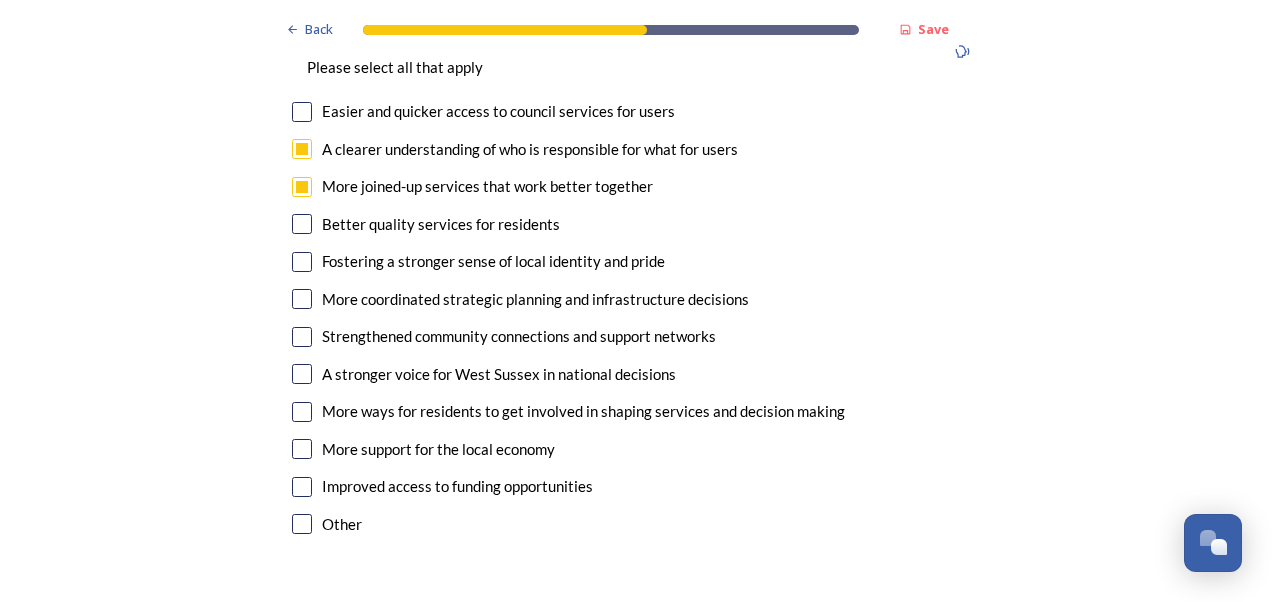 click at bounding box center [302, 224] 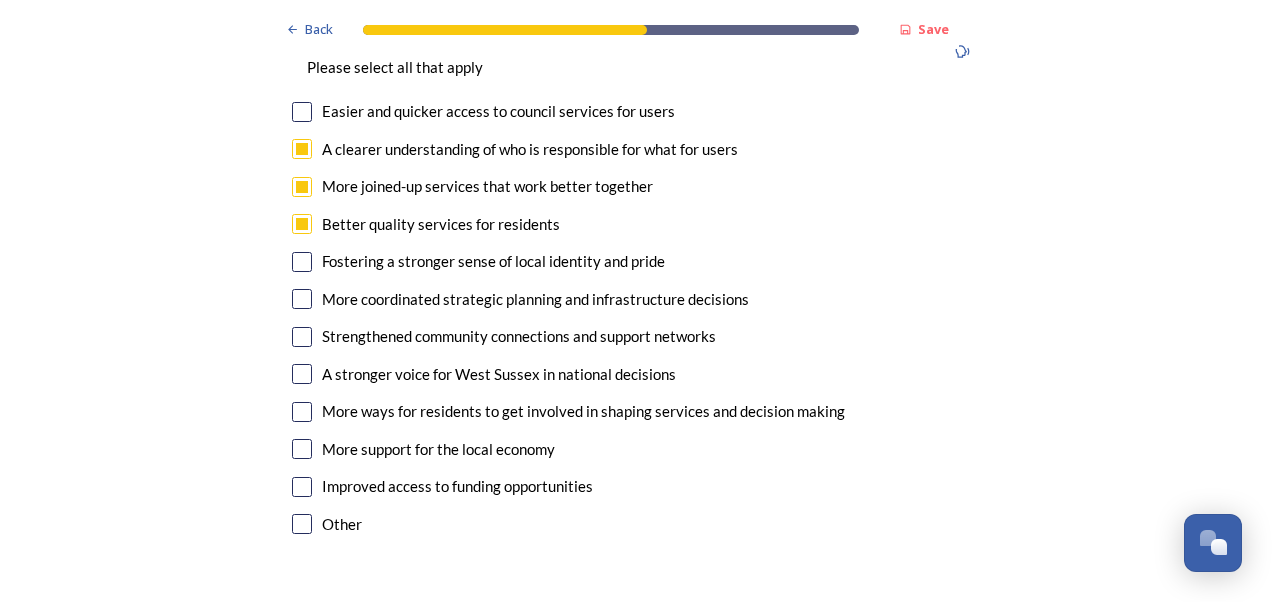 click at bounding box center (302, 299) 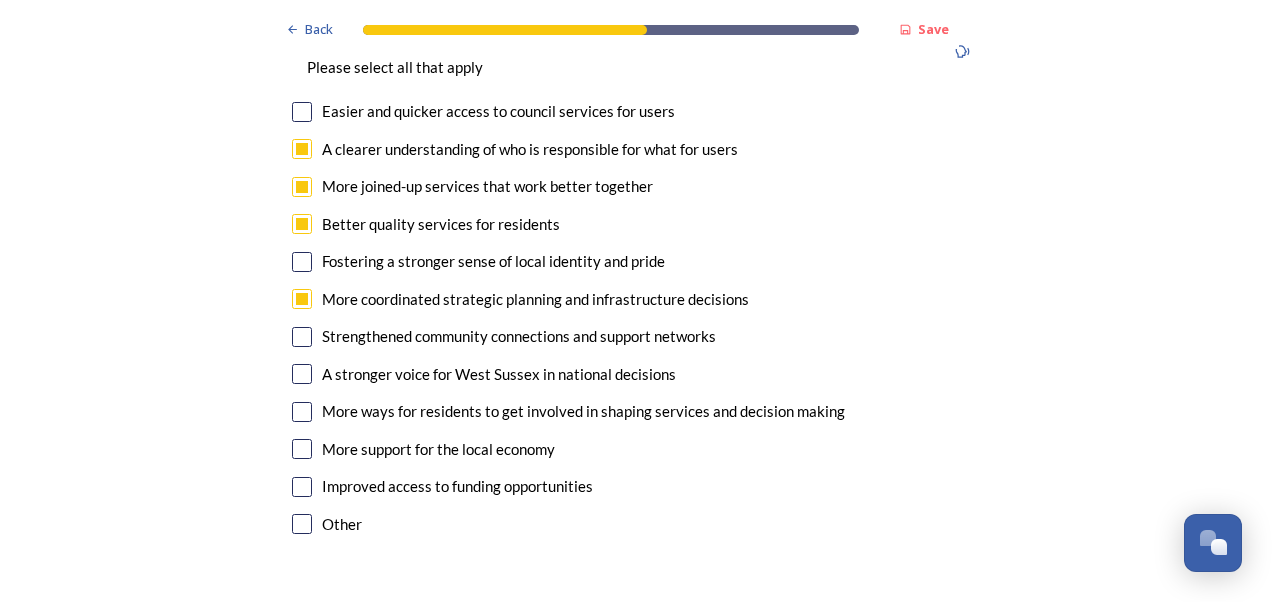 click at bounding box center [302, 412] 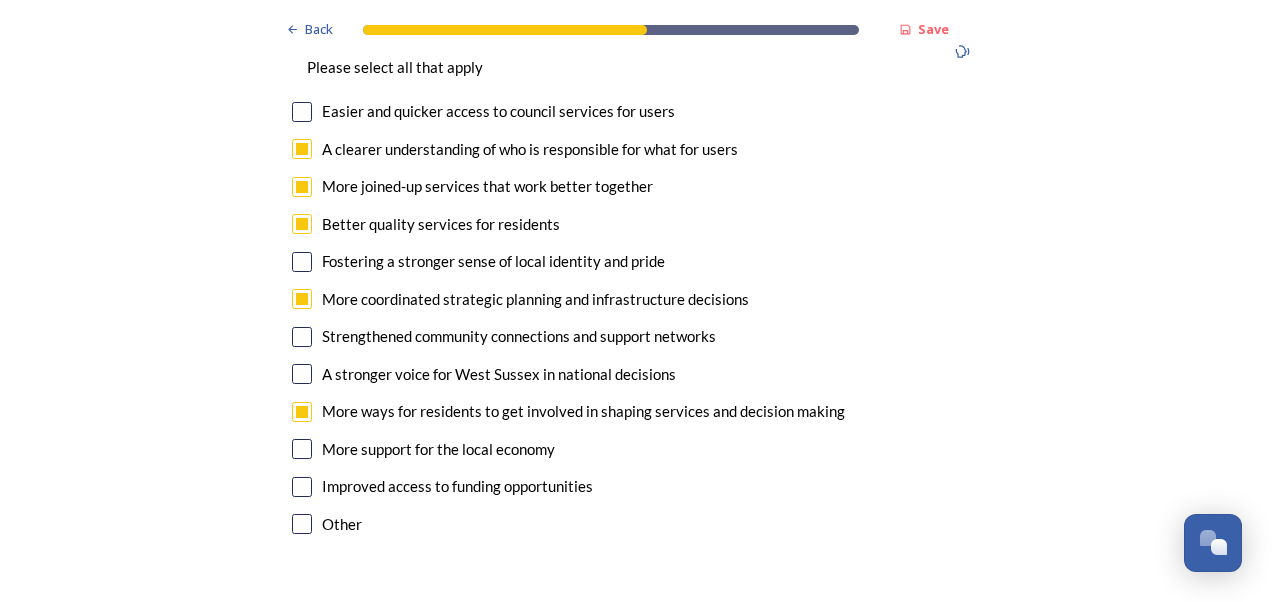 click at bounding box center (302, 487) 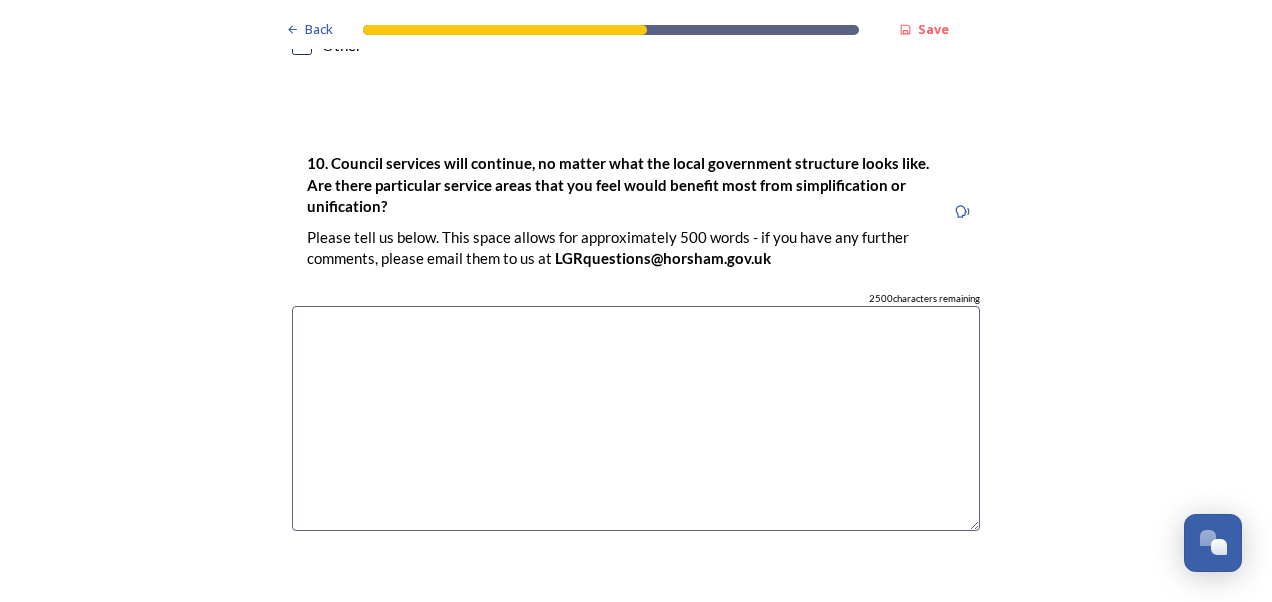 scroll, scrollTop: 5224, scrollLeft: 0, axis: vertical 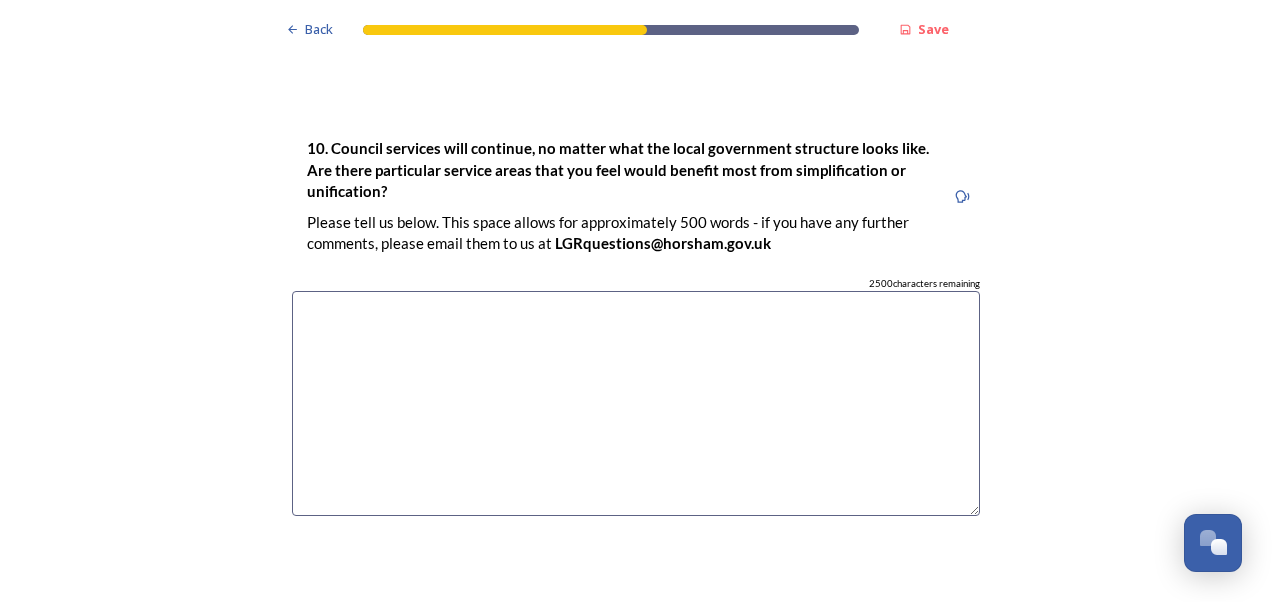 click at bounding box center [636, 403] 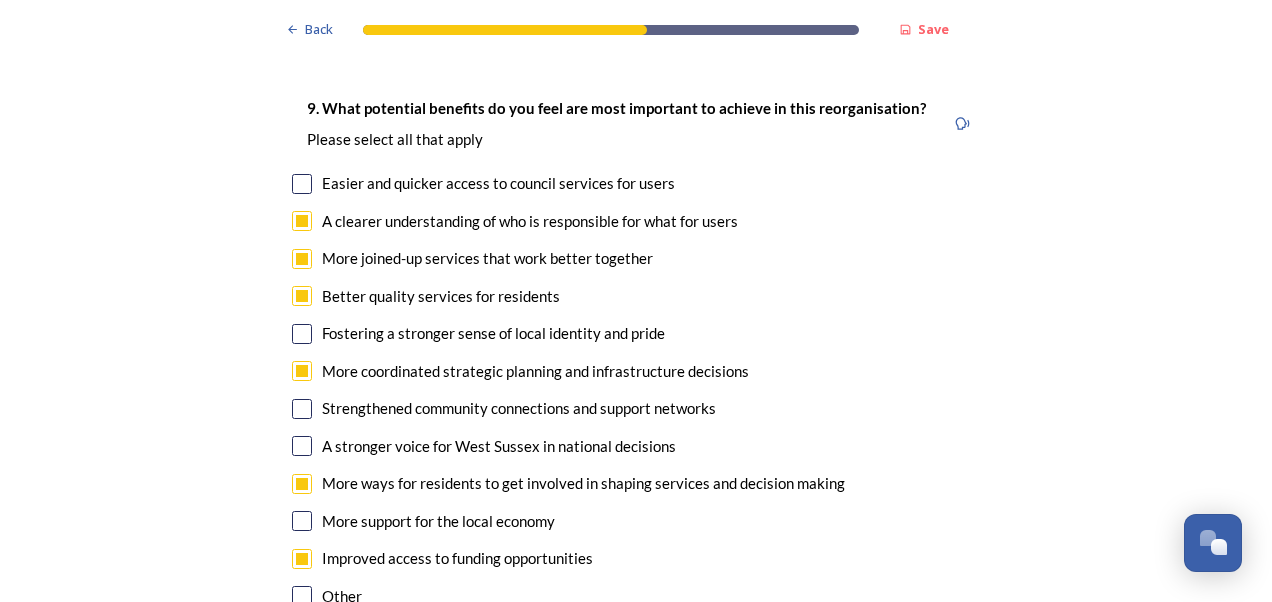 scroll, scrollTop: 4666, scrollLeft: 0, axis: vertical 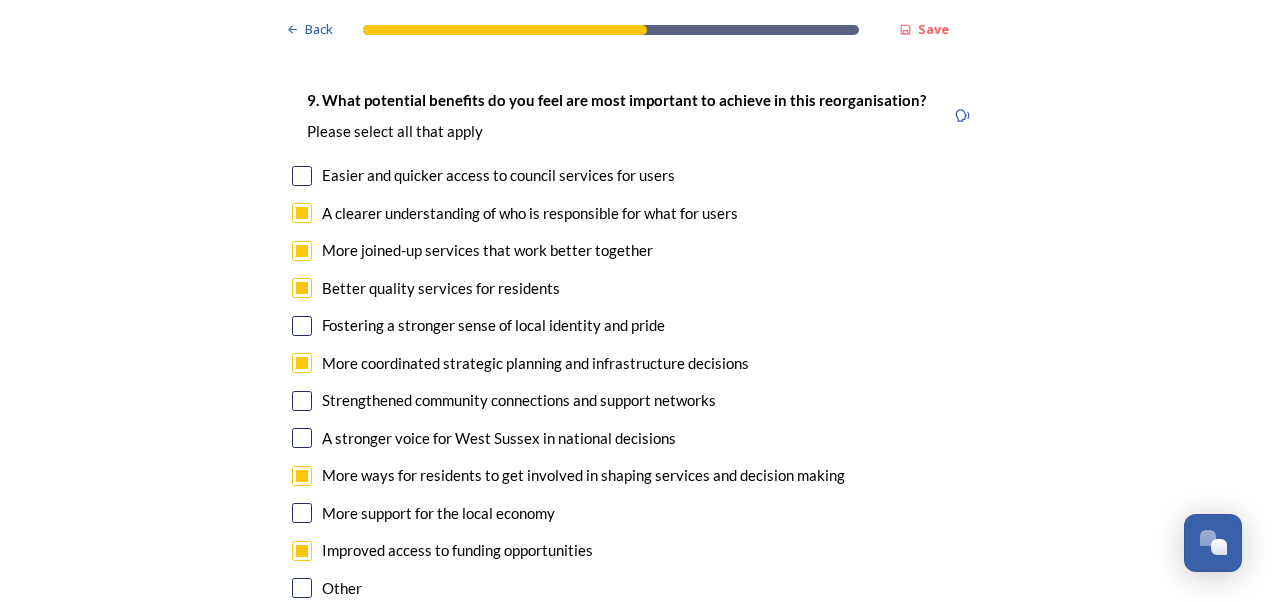 type on "I am not sure - possible social care and housing services would benefit from unification. There are potential benefits as highlighted above, but this depends on how the process is executed and the structures that are developed." 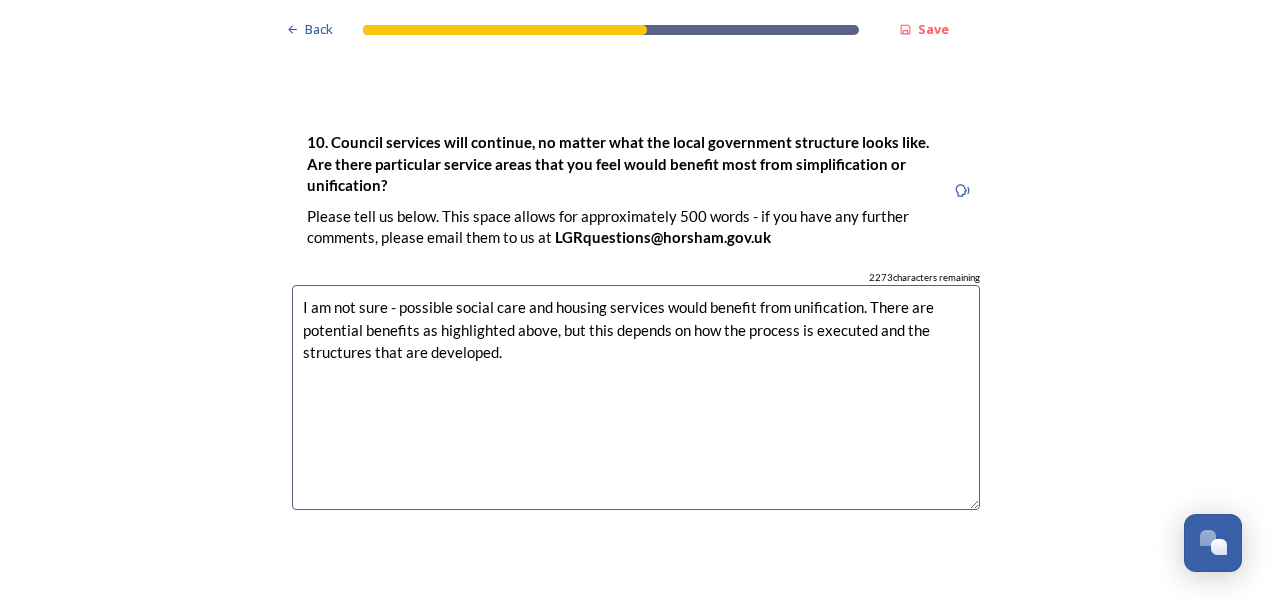 scroll, scrollTop: 5308, scrollLeft: 0, axis: vertical 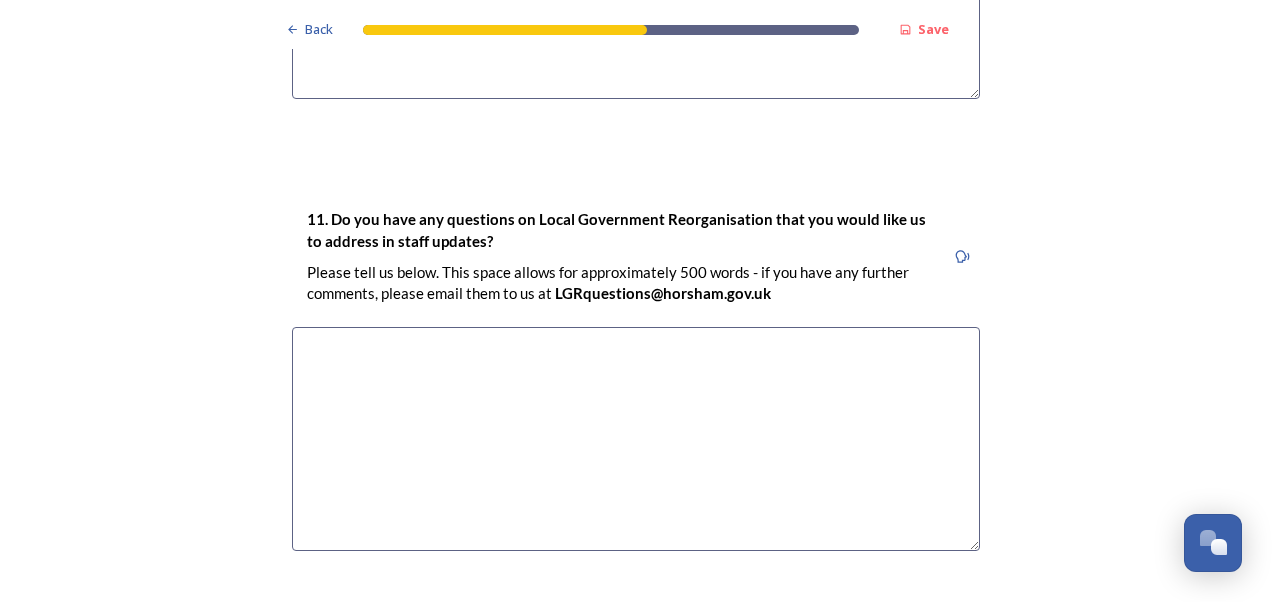 click at bounding box center (636, 439) 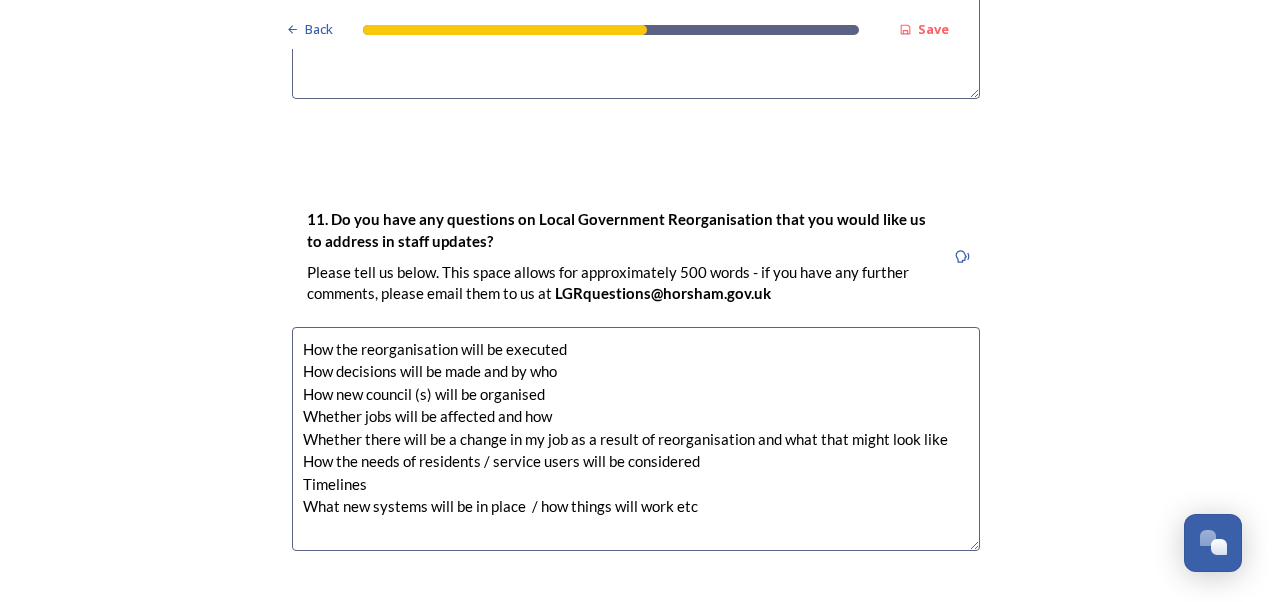 scroll, scrollTop: 5842, scrollLeft: 0, axis: vertical 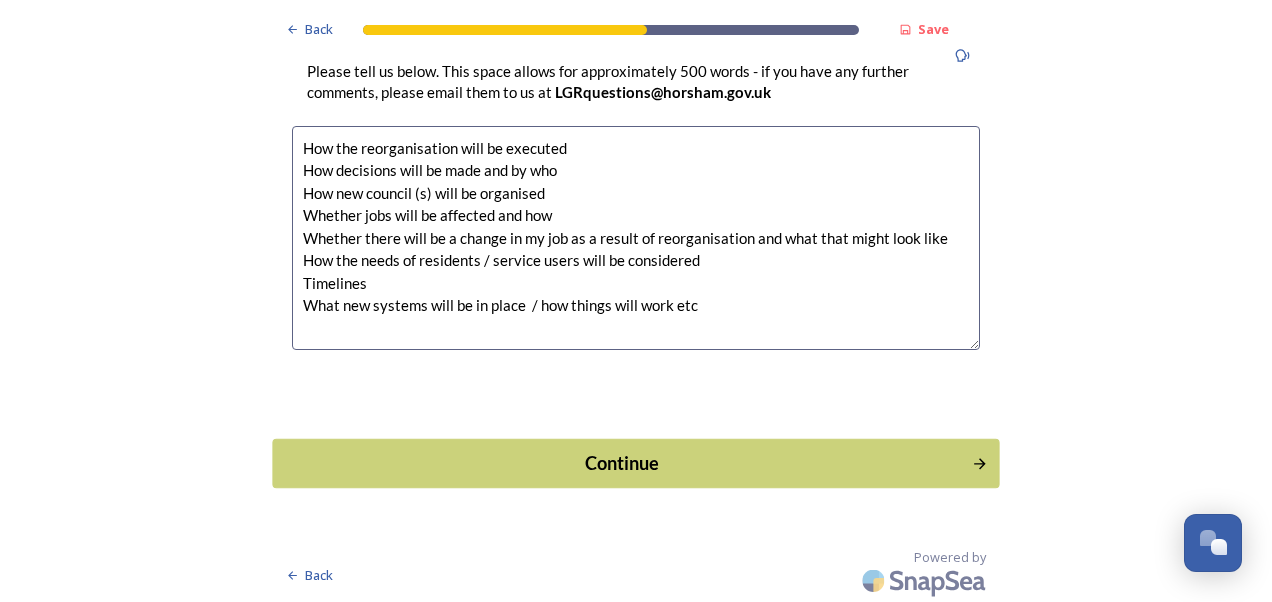 type on "How the reorganisation will be executed
How decisions will be made and by who
How new council (s) will be organised
Whether jobs will be affected and how
Whether there will be a change in my job as a result of reorganisation and what that might look like
How the needs of residents / service users will be considered
Timelines
What new systems will be in place  / how things will work etc" 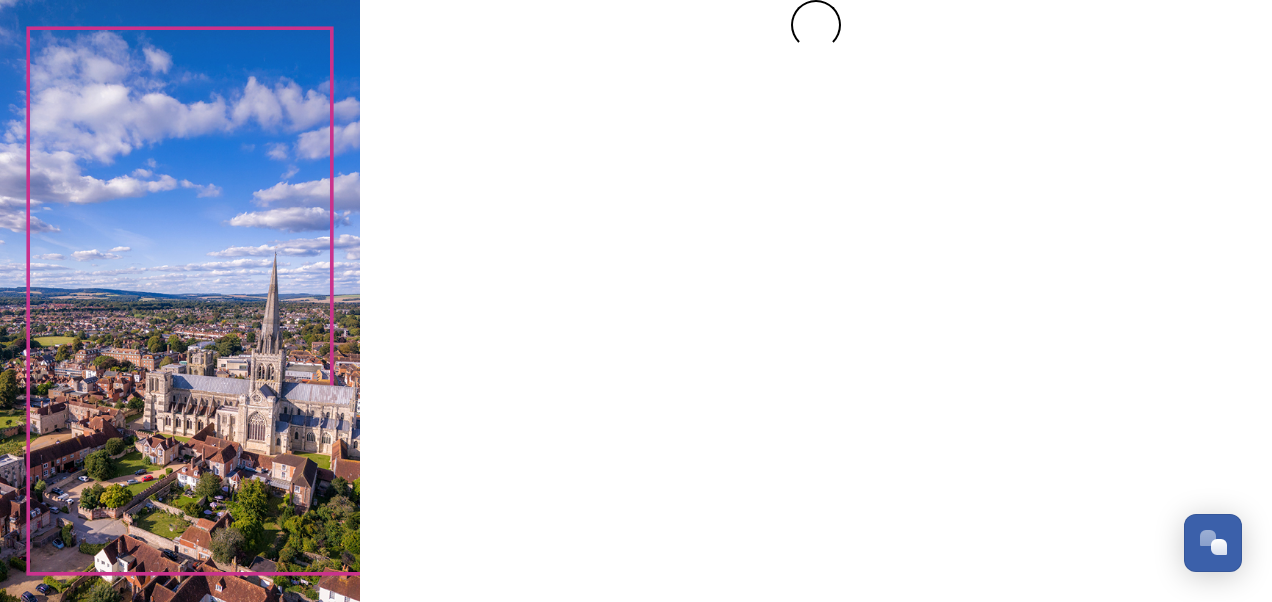 scroll, scrollTop: 0, scrollLeft: 0, axis: both 